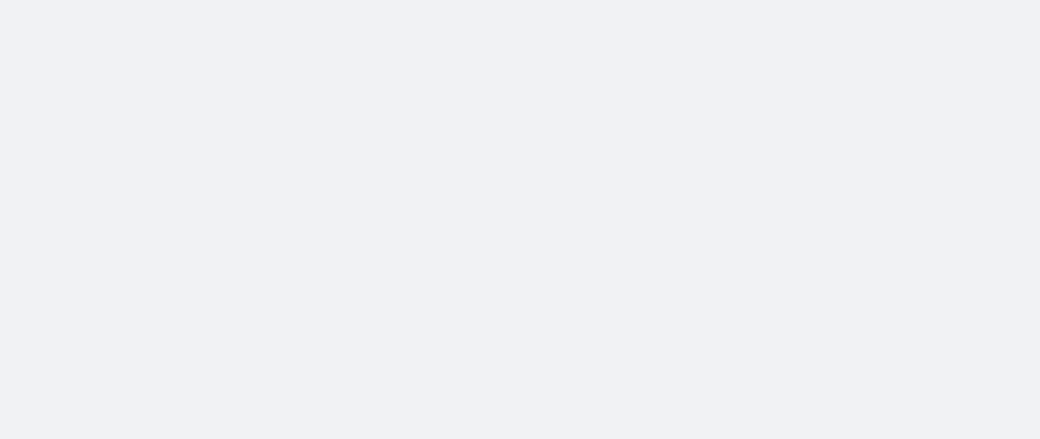 scroll, scrollTop: 0, scrollLeft: 0, axis: both 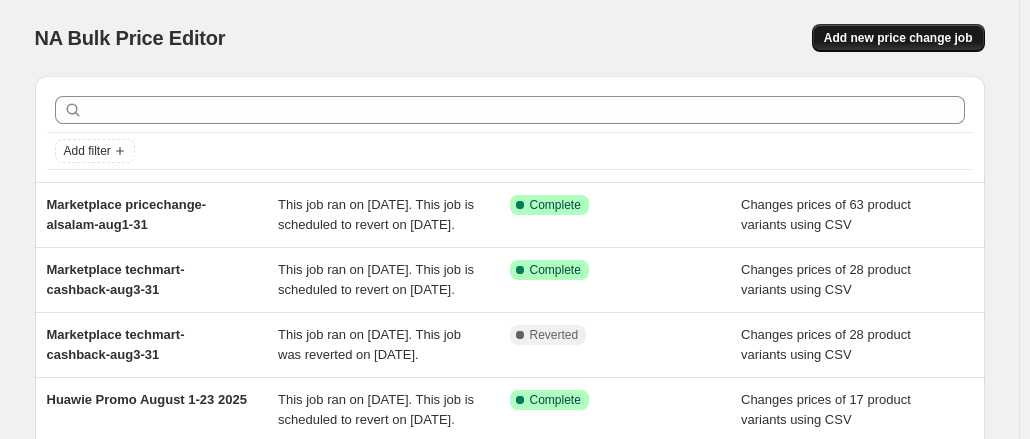 click on "Add new price change job" at bounding box center (898, 38) 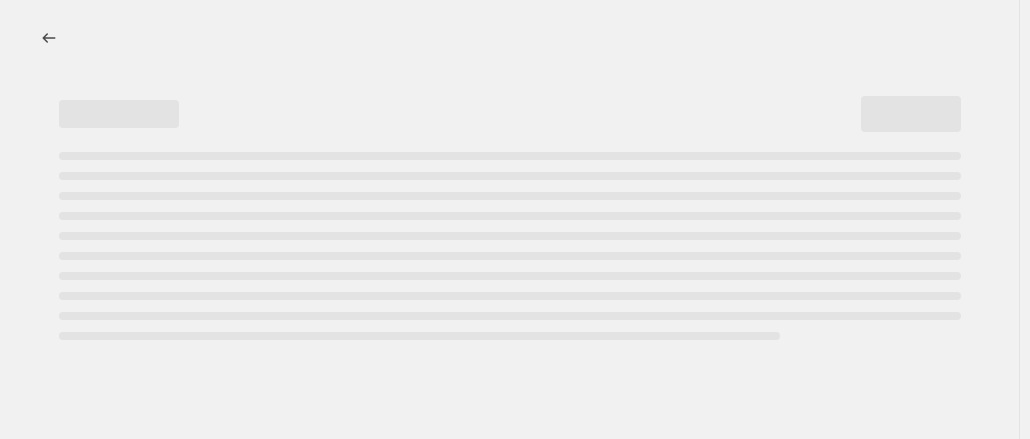 select on "percentage" 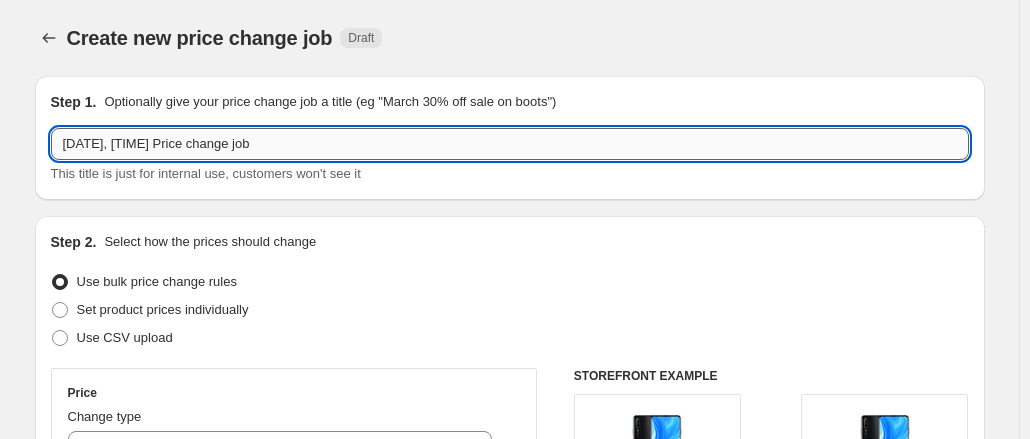 click on "[DATE], [TIME] Price change job" at bounding box center [510, 144] 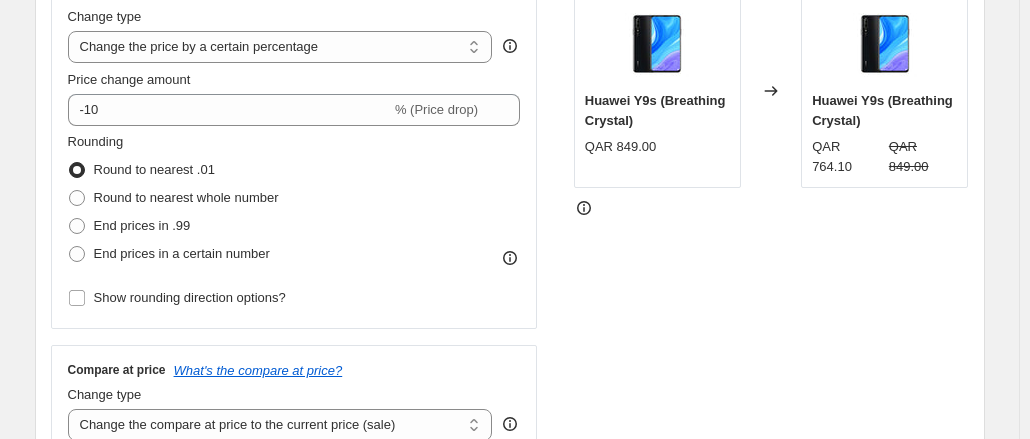 scroll, scrollTop: 200, scrollLeft: 0, axis: vertical 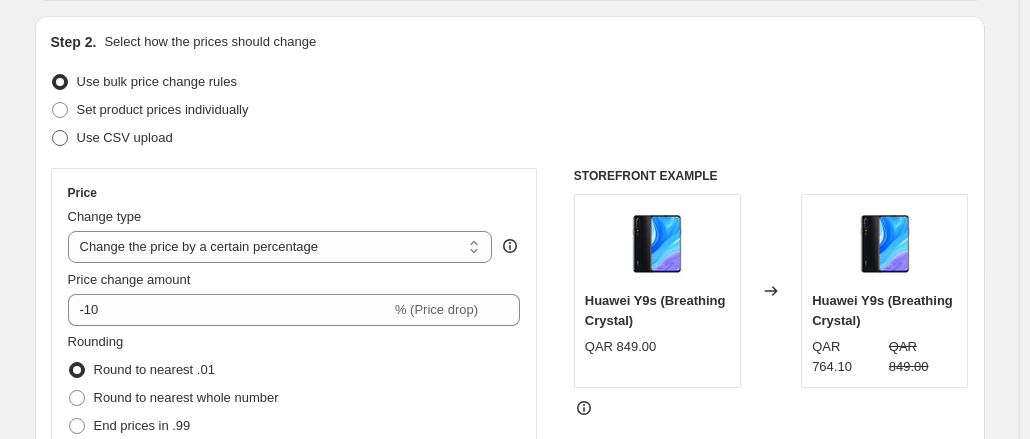 type on "Techno Blue Promo Until August 31" 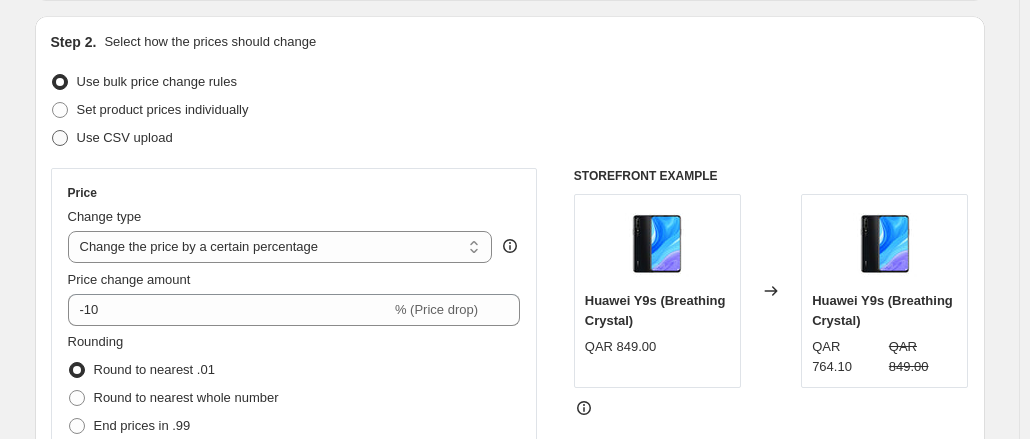 radio on "true" 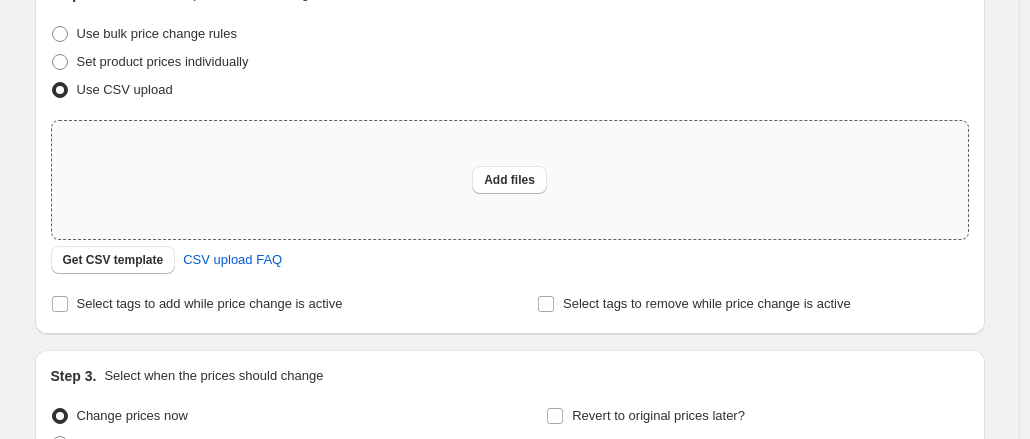 scroll, scrollTop: 400, scrollLeft: 0, axis: vertical 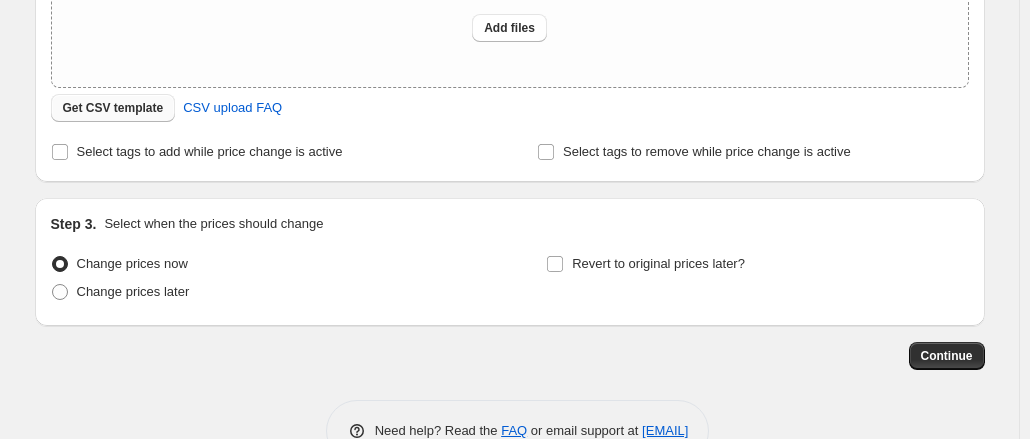 click on "Get CSV template" at bounding box center (113, 108) 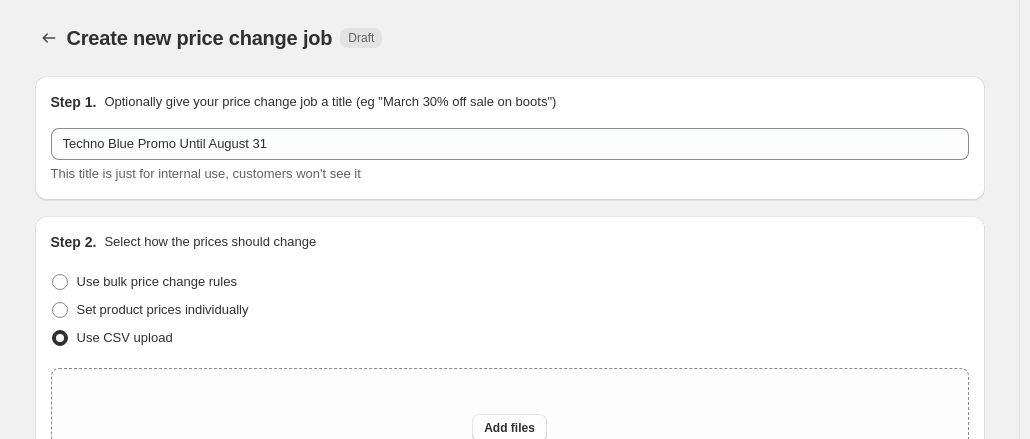 scroll, scrollTop: 400, scrollLeft: 0, axis: vertical 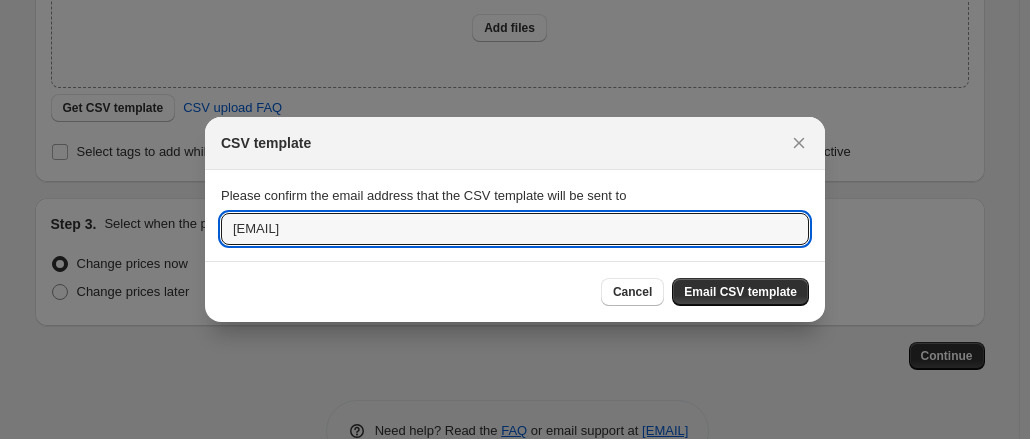 drag, startPoint x: 324, startPoint y: 228, endPoint x: 212, endPoint y: 226, distance: 112.01785 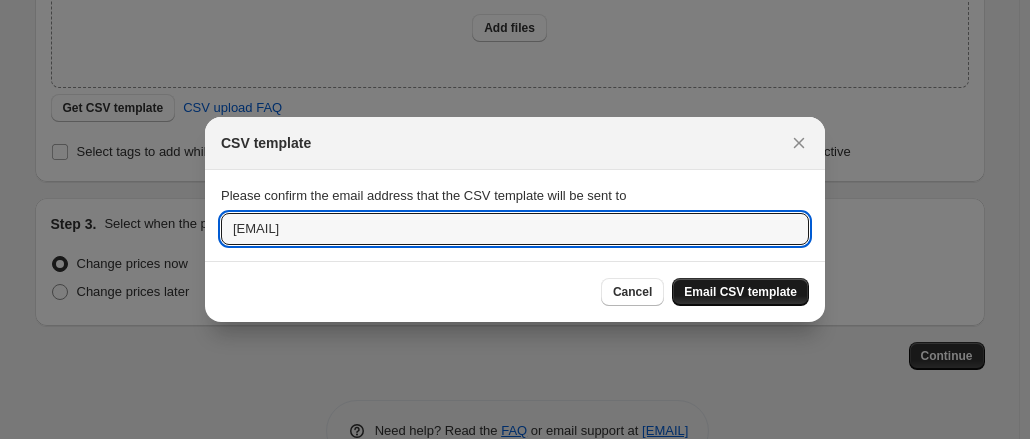 type on "[EMAIL]" 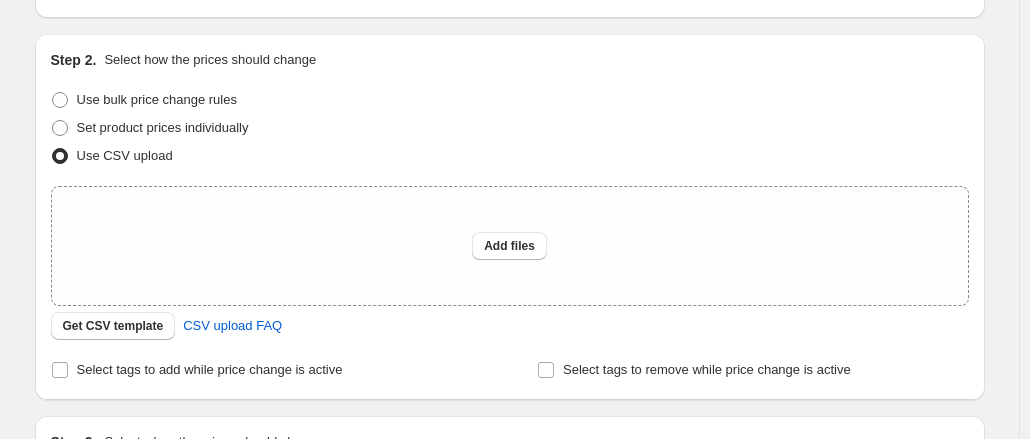 scroll, scrollTop: 300, scrollLeft: 0, axis: vertical 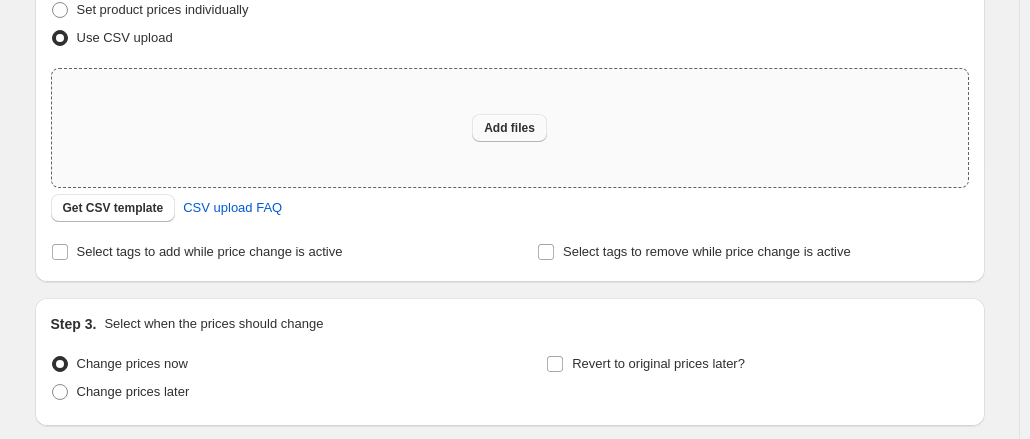 click on "Add files" at bounding box center [509, 128] 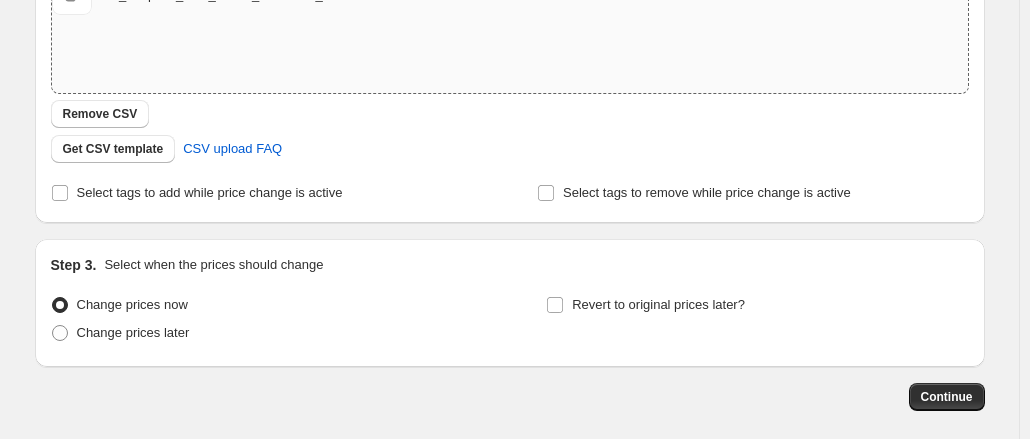 scroll, scrollTop: 486, scrollLeft: 0, axis: vertical 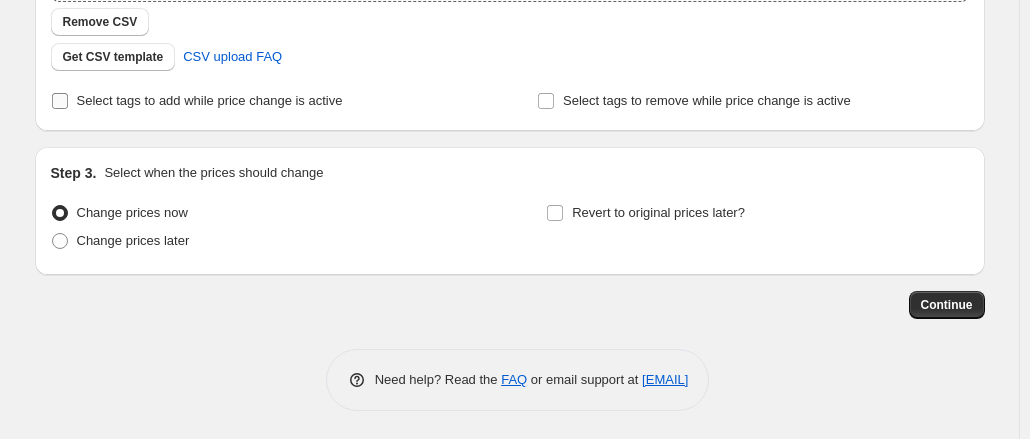 click on "Select tags to add while price change is active" at bounding box center (60, 101) 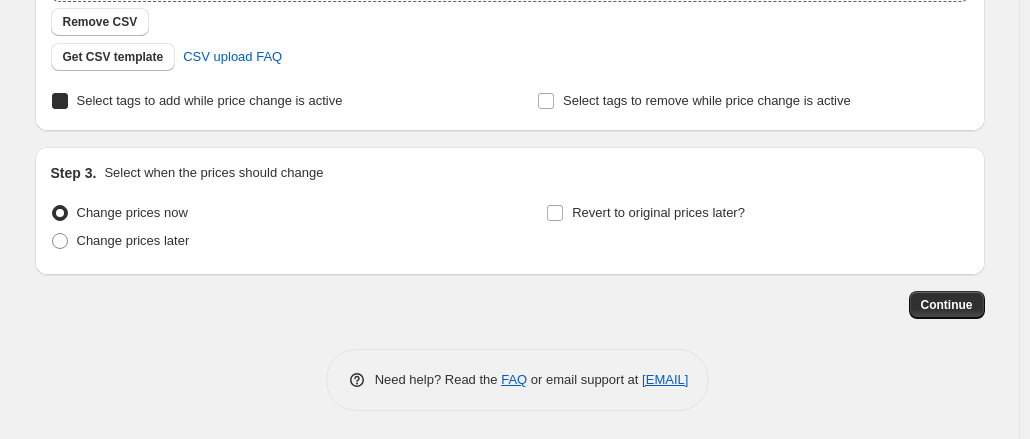 checkbox on "true" 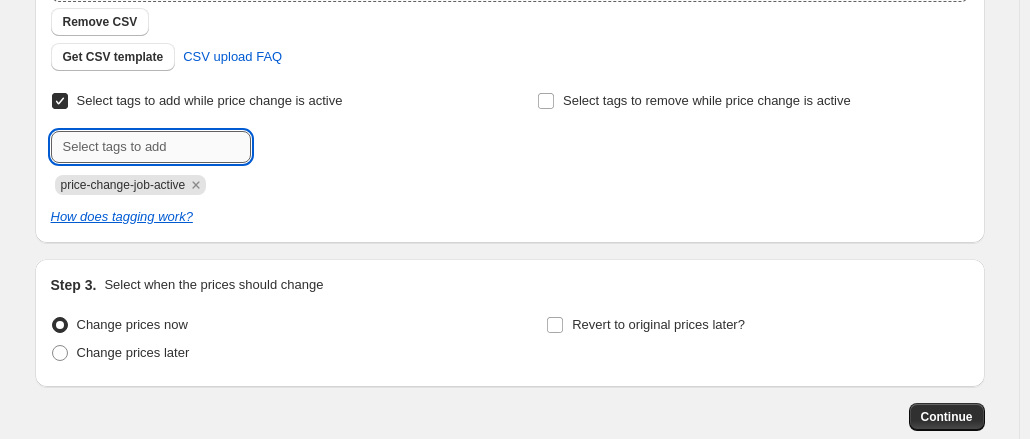 click at bounding box center (151, 147) 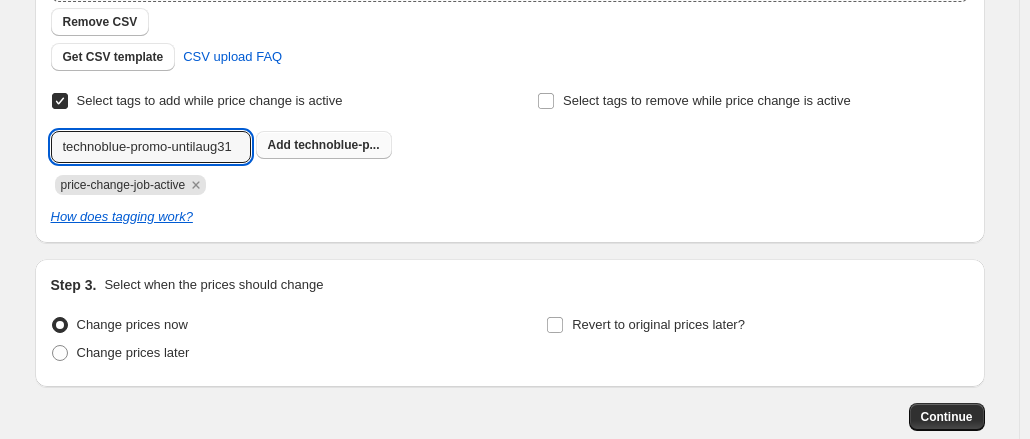 type on "technoblue-promo-untilaug31" 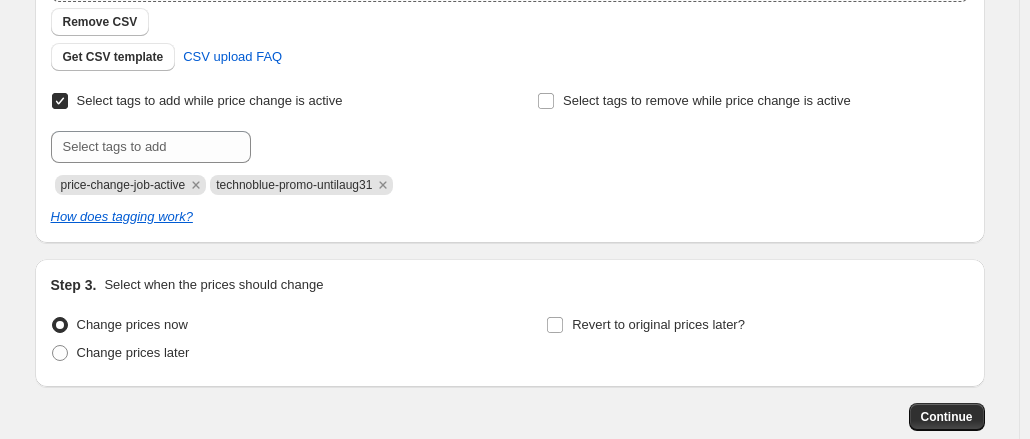 scroll, scrollTop: 586, scrollLeft: 0, axis: vertical 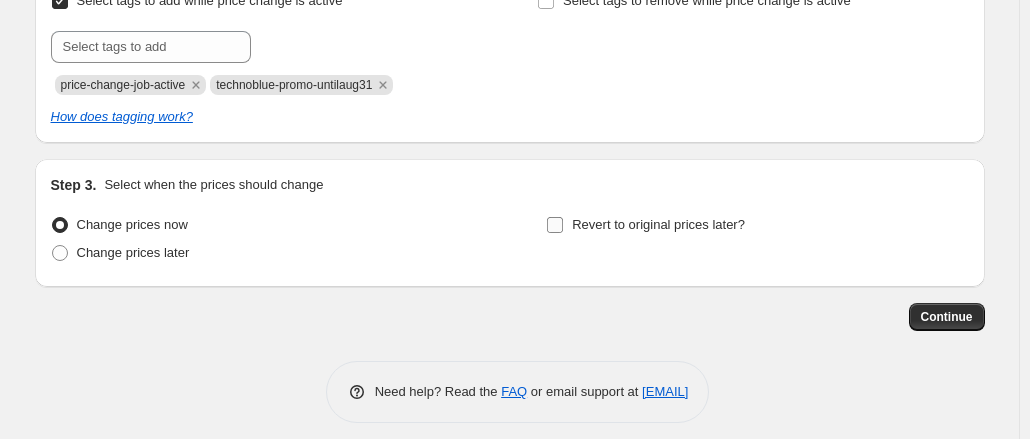 click on "Revert to original prices later?" at bounding box center (555, 225) 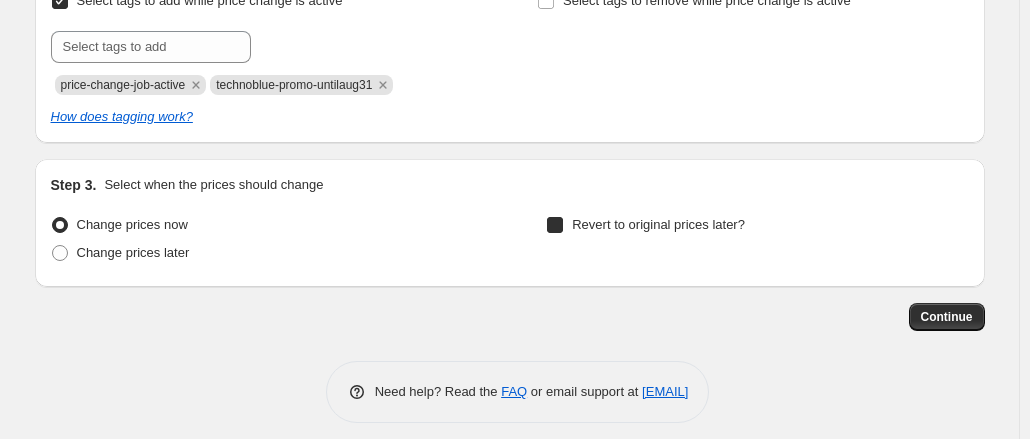 checkbox on "true" 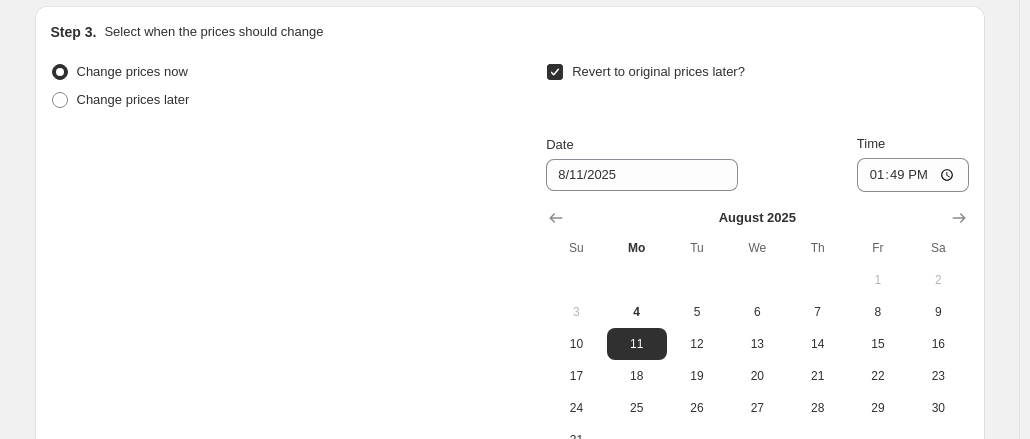 scroll, scrollTop: 886, scrollLeft: 0, axis: vertical 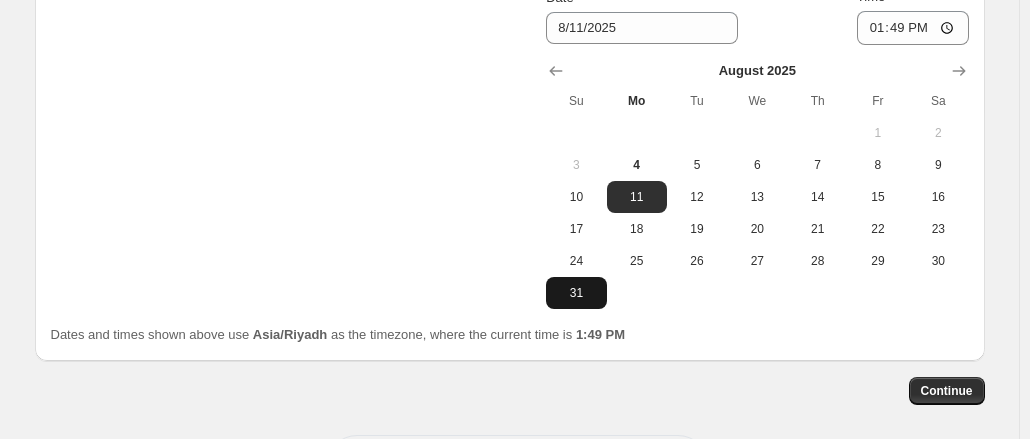 click on "31" at bounding box center [576, 293] 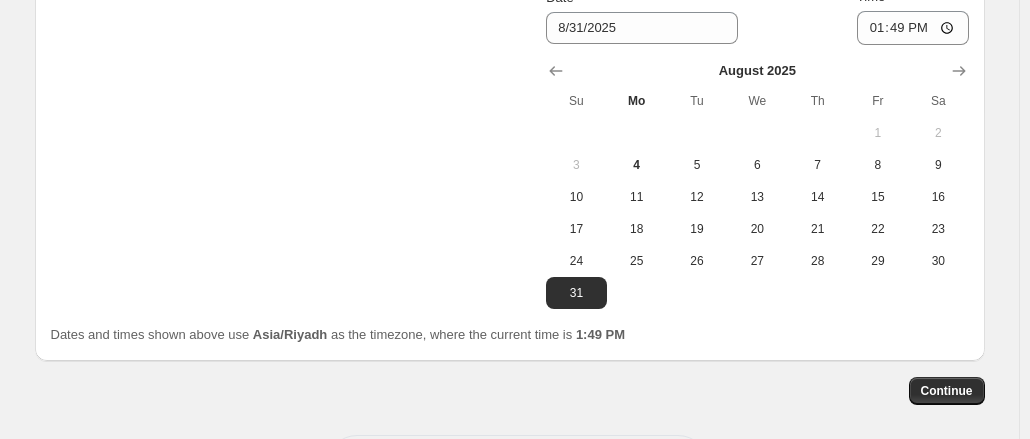 scroll, scrollTop: 972, scrollLeft: 0, axis: vertical 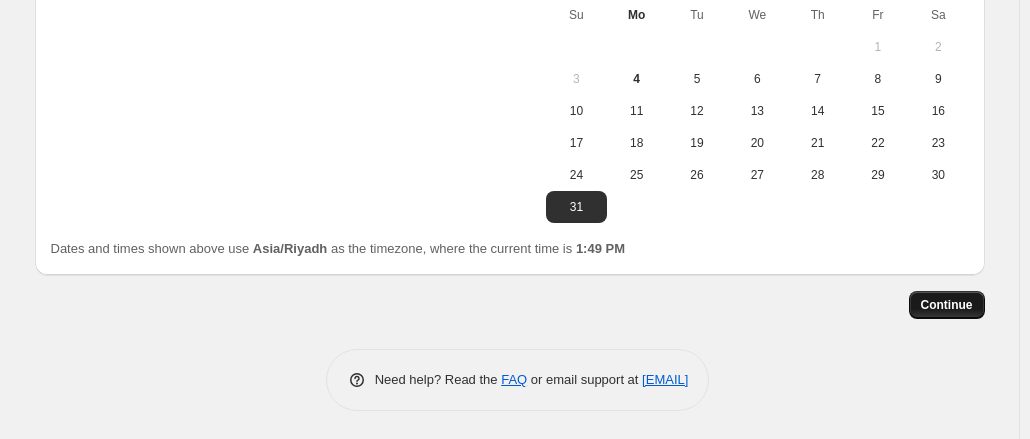 click on "Continue" at bounding box center [947, 305] 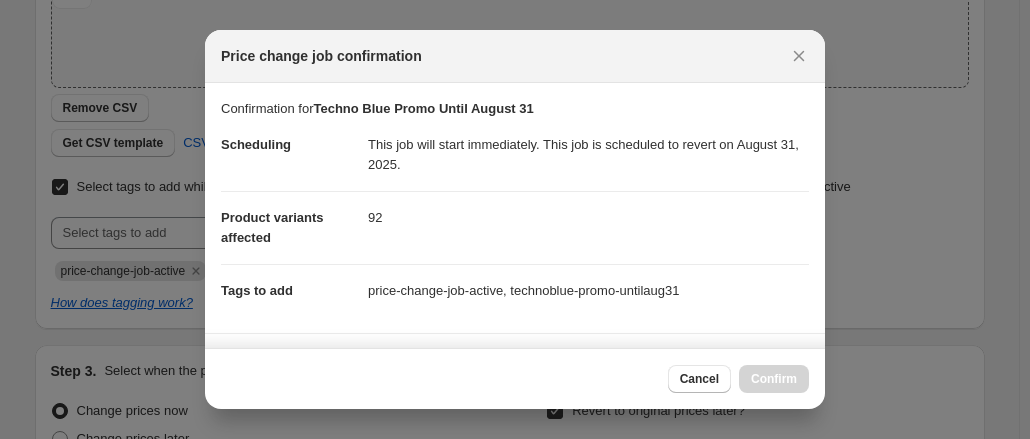 scroll, scrollTop: 0, scrollLeft: 0, axis: both 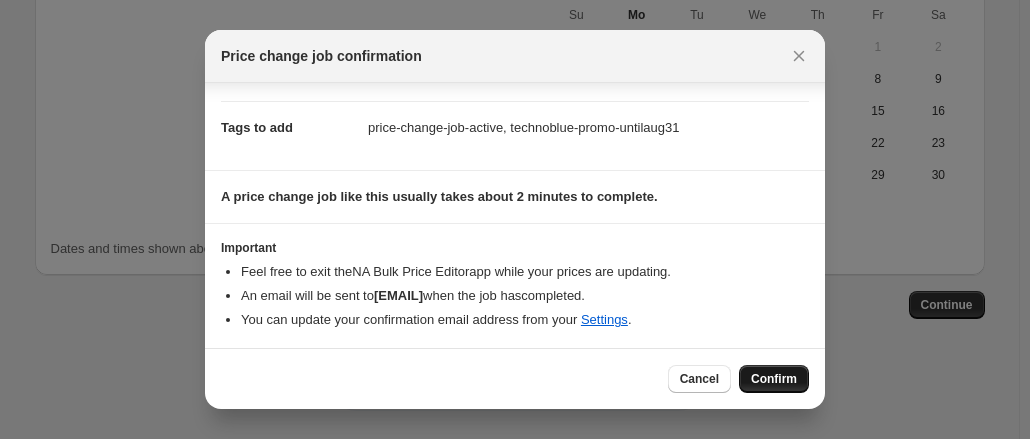 click on "Confirm" at bounding box center [774, 379] 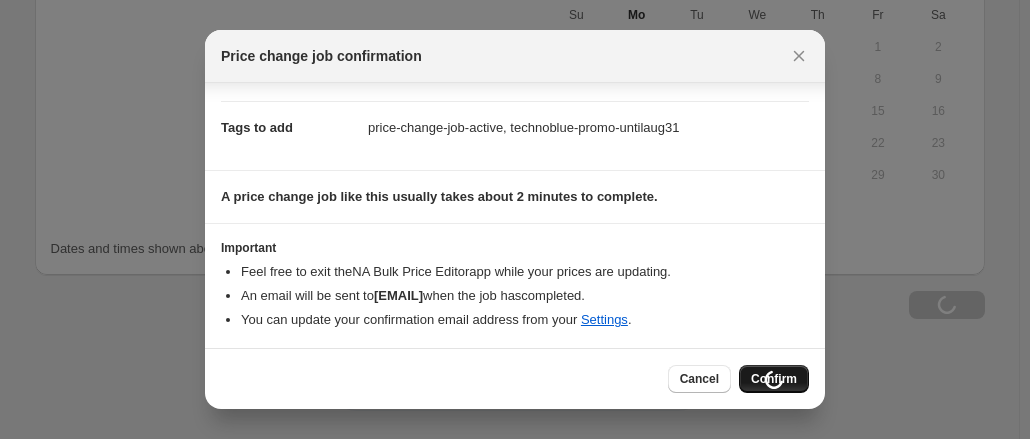 scroll, scrollTop: 1040, scrollLeft: 0, axis: vertical 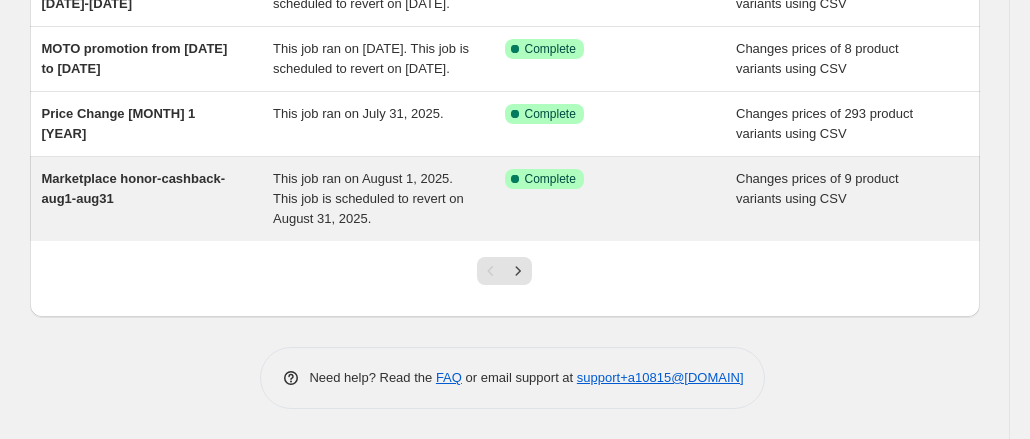 click on "Marketplace honor-cashback-aug1-aug31" at bounding box center (134, 188) 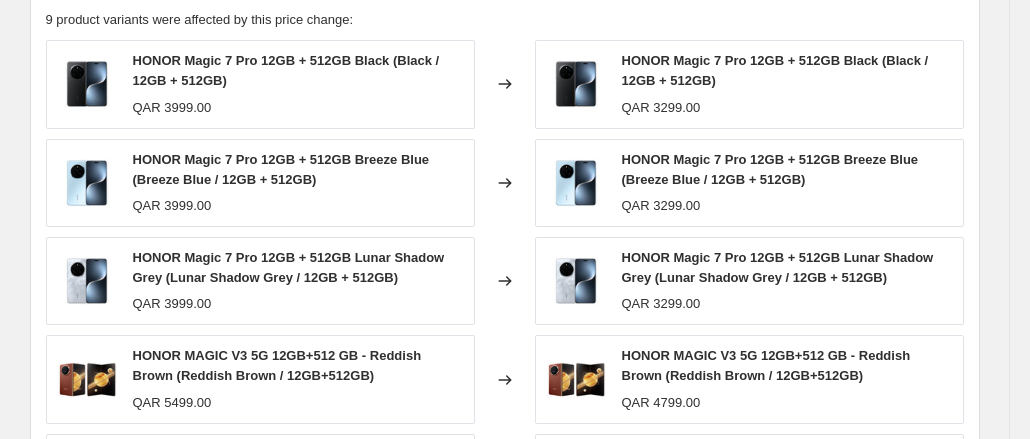 scroll, scrollTop: 1200, scrollLeft: 0, axis: vertical 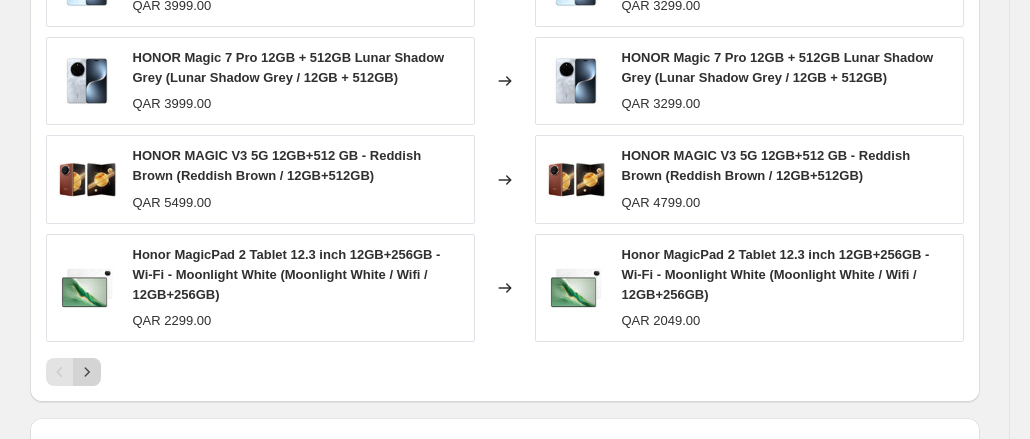 click 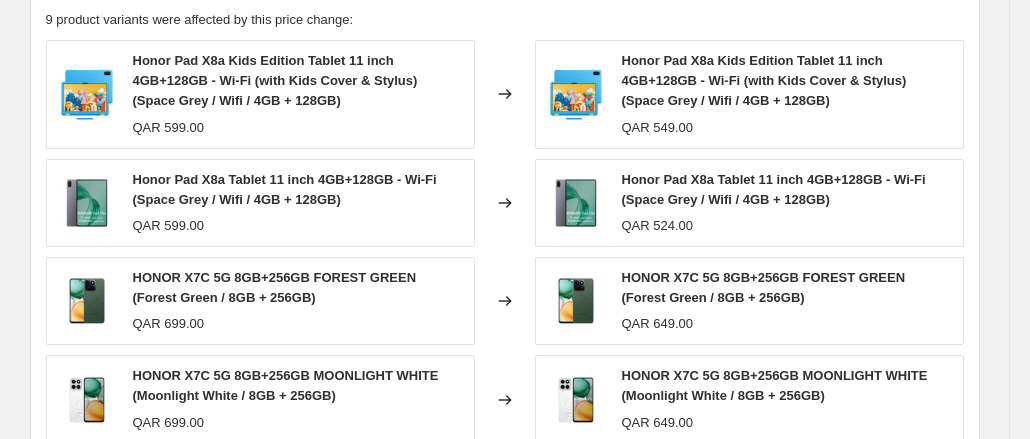 scroll, scrollTop: 1200, scrollLeft: 0, axis: vertical 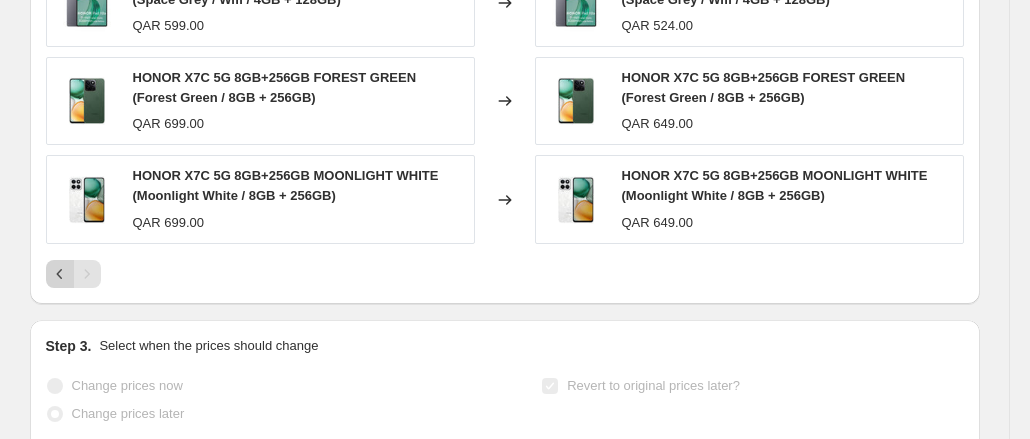 click 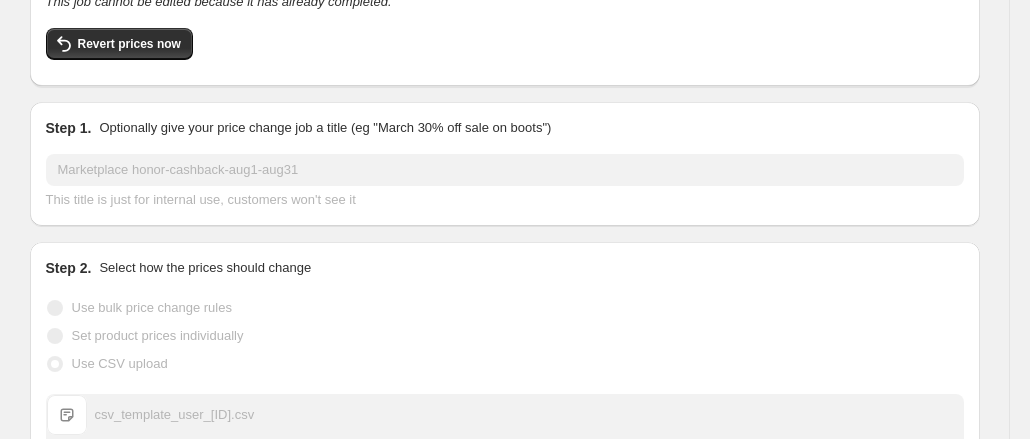 scroll, scrollTop: 0, scrollLeft: 0, axis: both 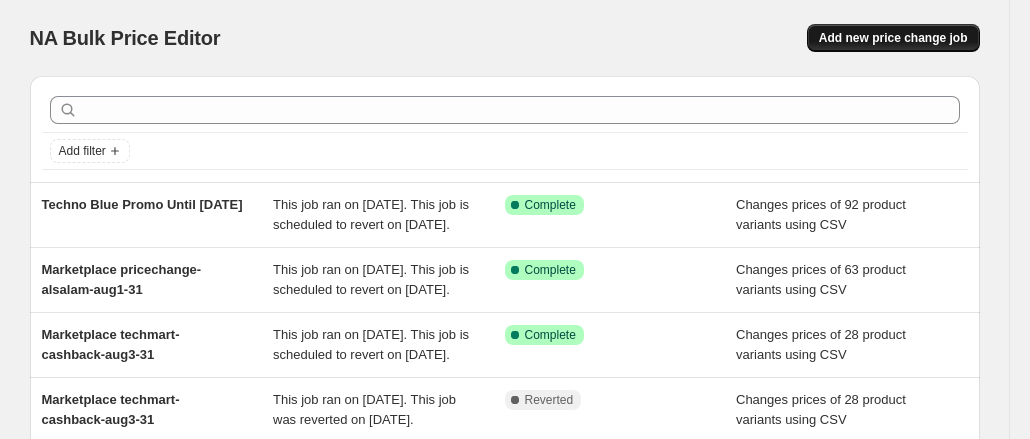 click on "Add new price change job" at bounding box center [893, 38] 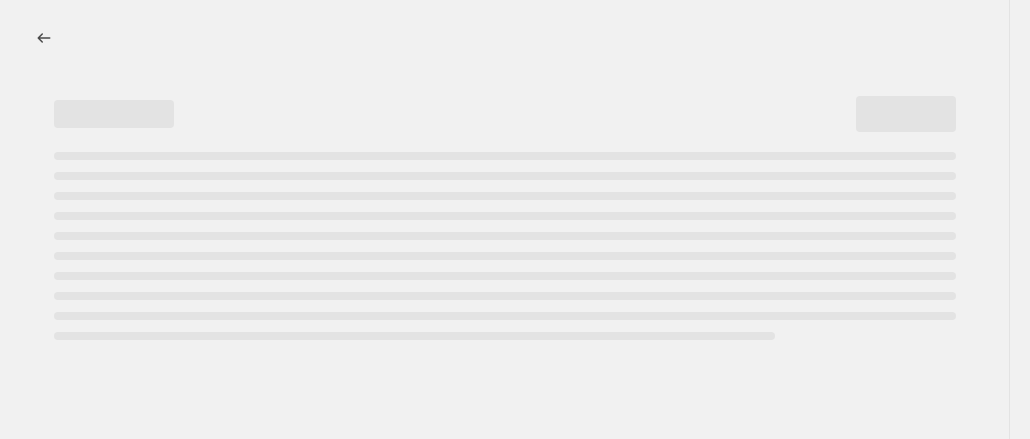 select on "percentage" 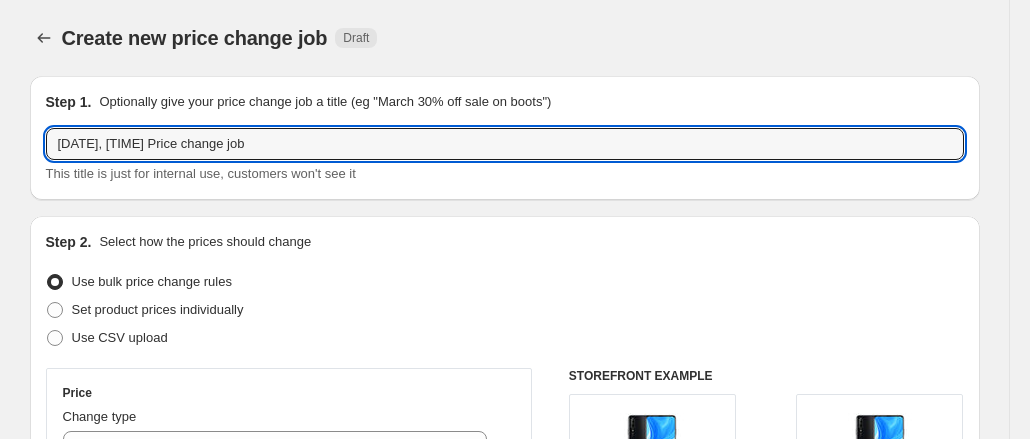 drag, startPoint x: 362, startPoint y: 149, endPoint x: 35, endPoint y: 149, distance: 327 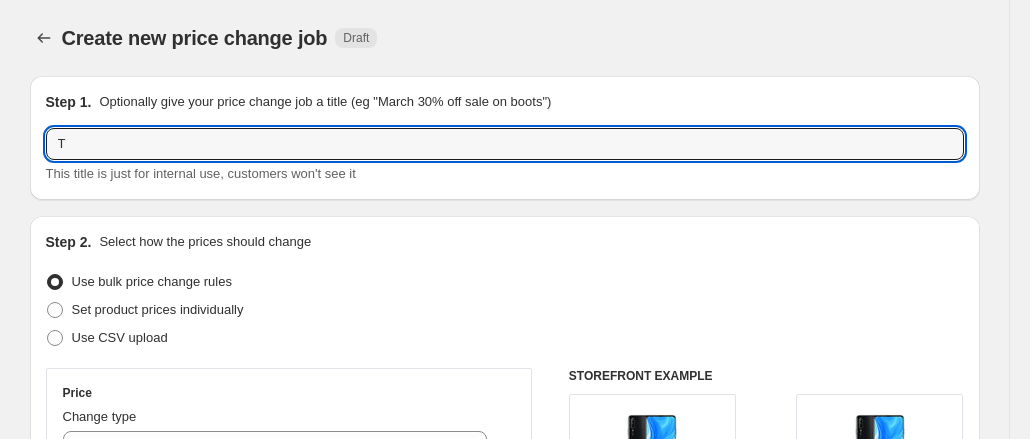 type on "T" 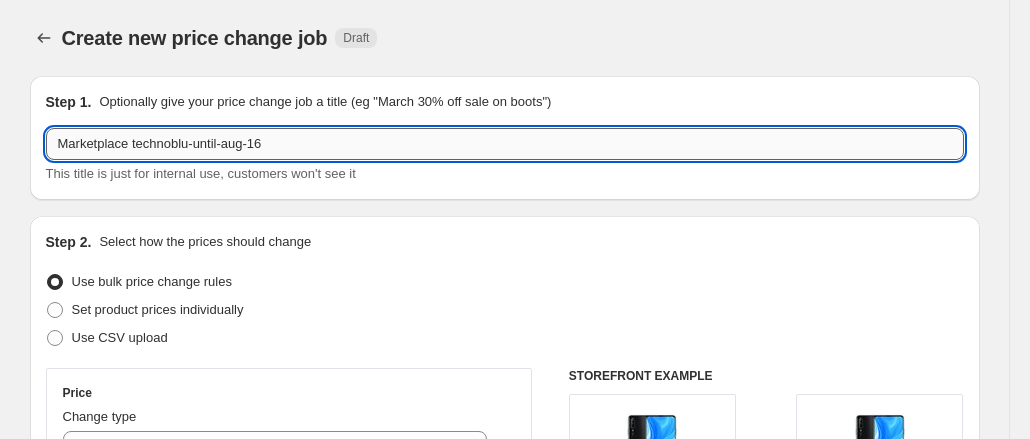 click on "Marketplace technoblu-until-aug-16" at bounding box center (505, 144) 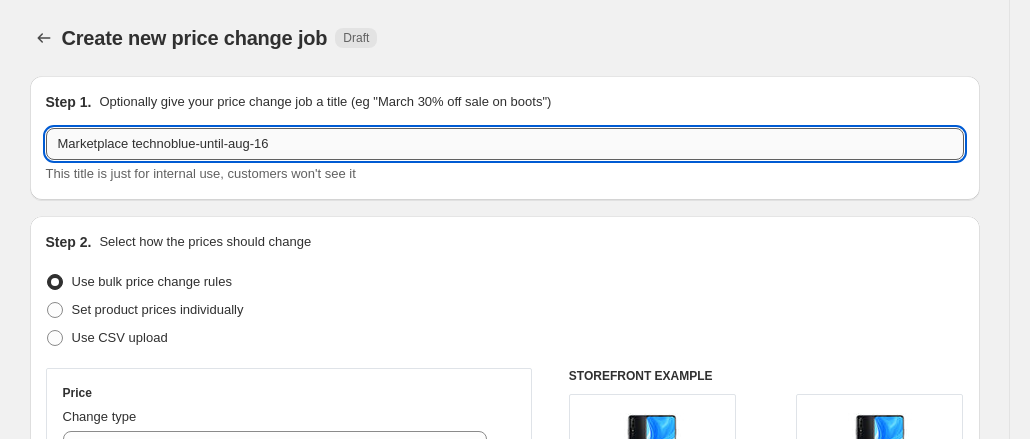 drag, startPoint x: 293, startPoint y: 140, endPoint x: 137, endPoint y: 151, distance: 156.38734 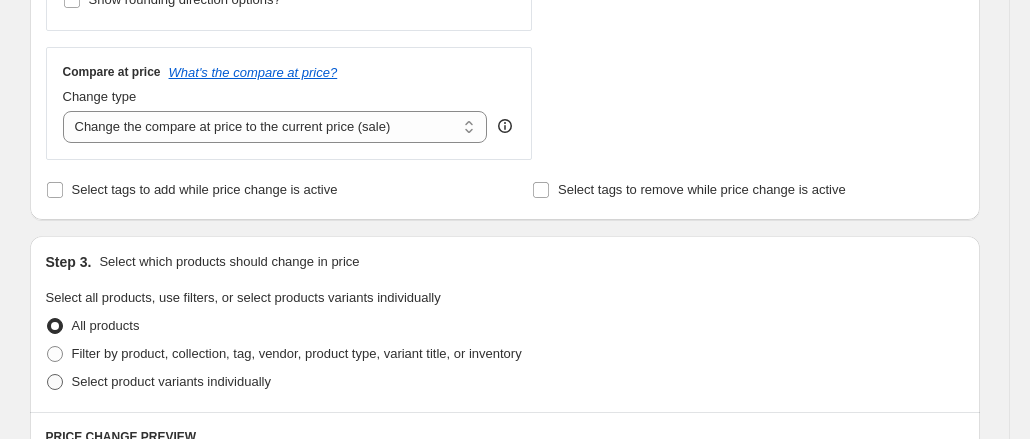 scroll, scrollTop: 600, scrollLeft: 0, axis: vertical 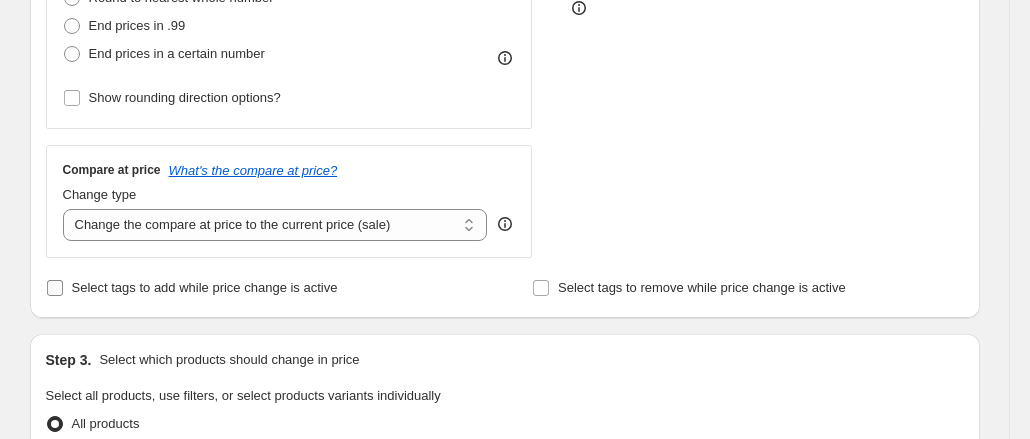 type on "Marketplace technoblue-until-aug-16" 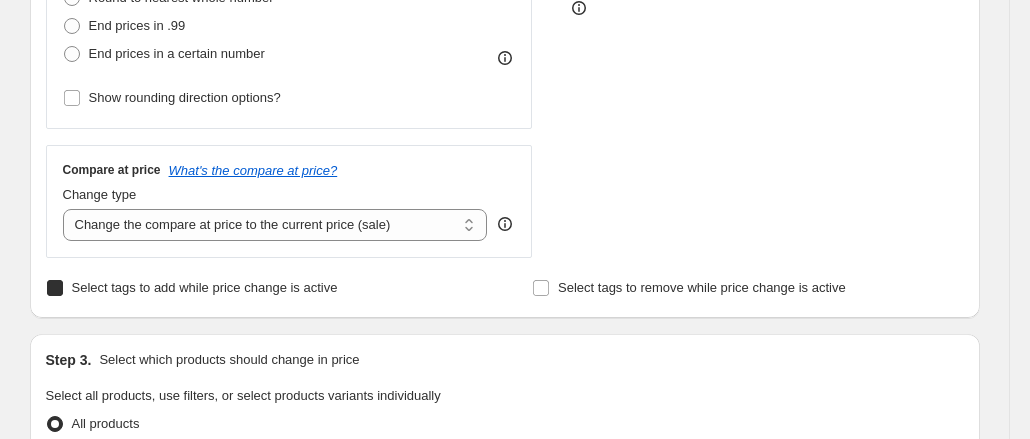 checkbox on "true" 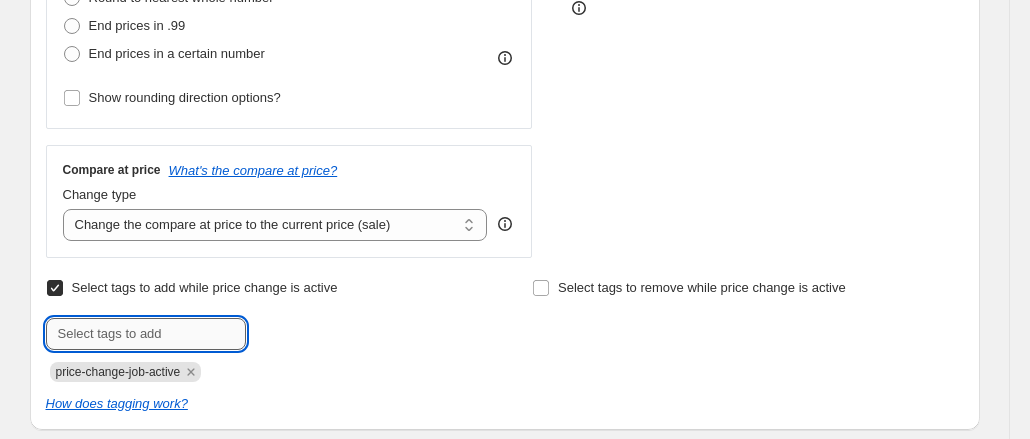 click at bounding box center [146, 334] 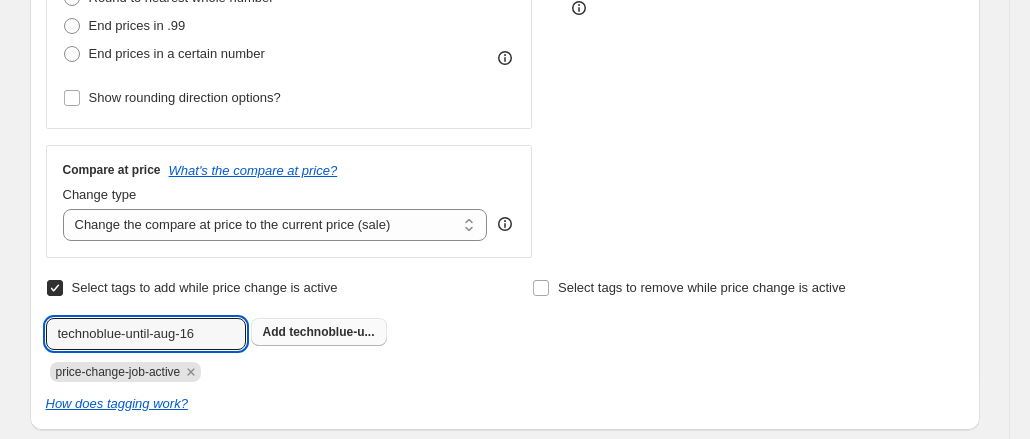type on "technoblue-until-aug-16" 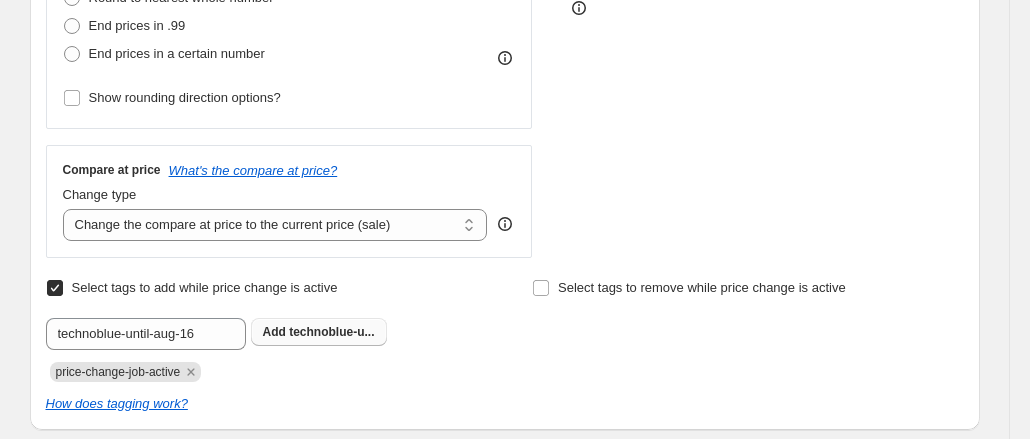 click on "technoblue-u..." at bounding box center (331, 332) 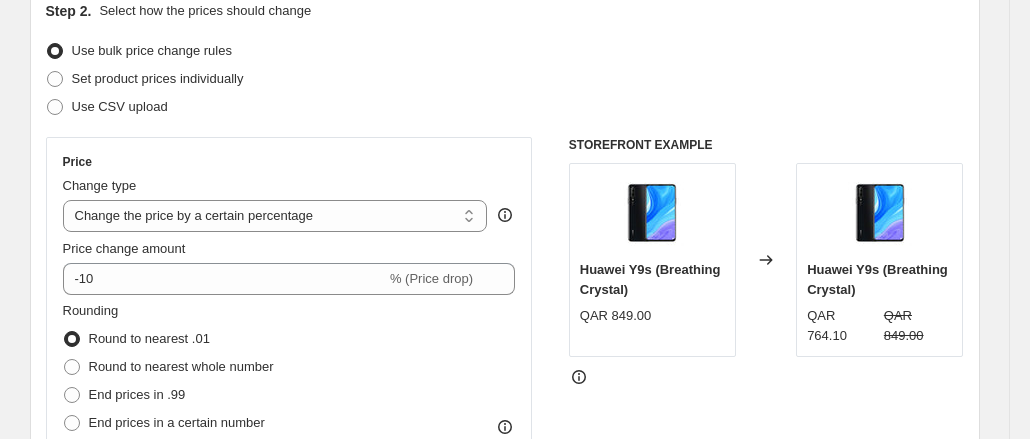 scroll, scrollTop: 200, scrollLeft: 0, axis: vertical 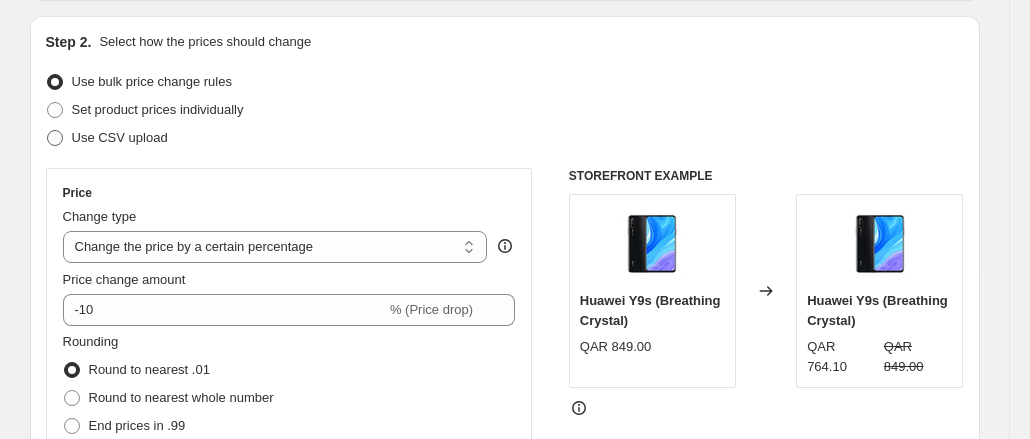 click at bounding box center [55, 138] 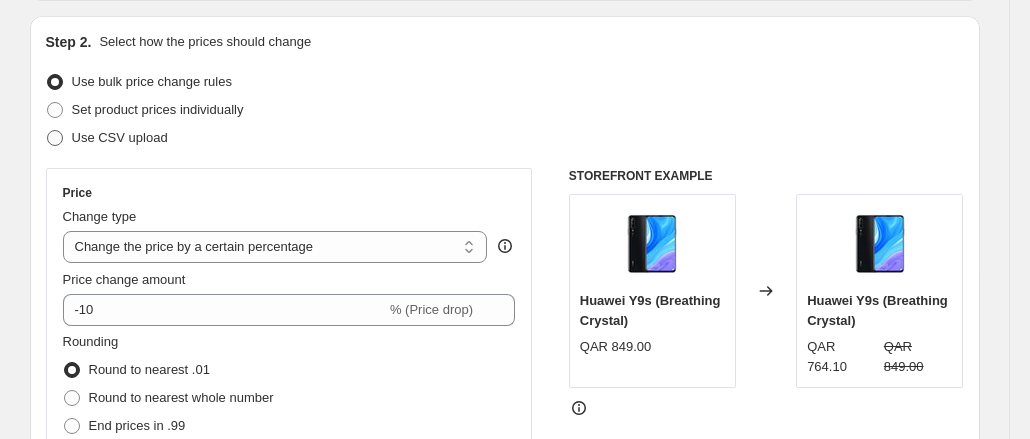radio on "true" 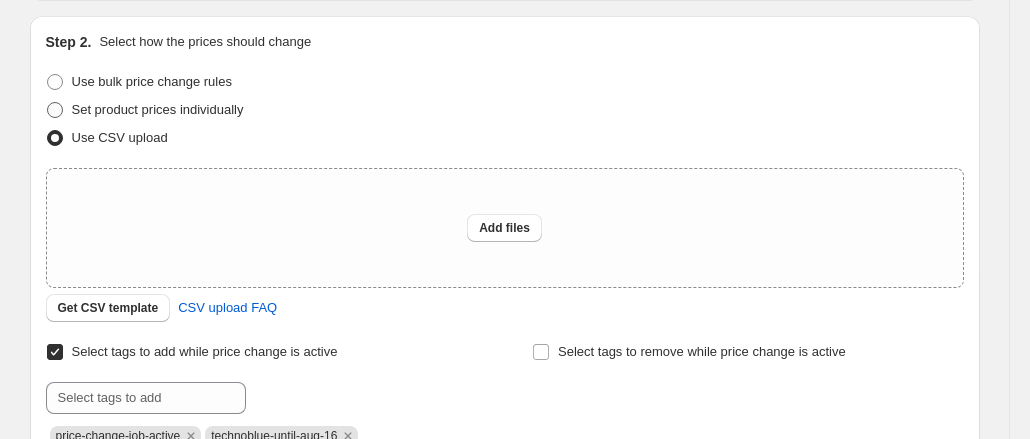 click on "Set product prices individually" at bounding box center (145, 110) 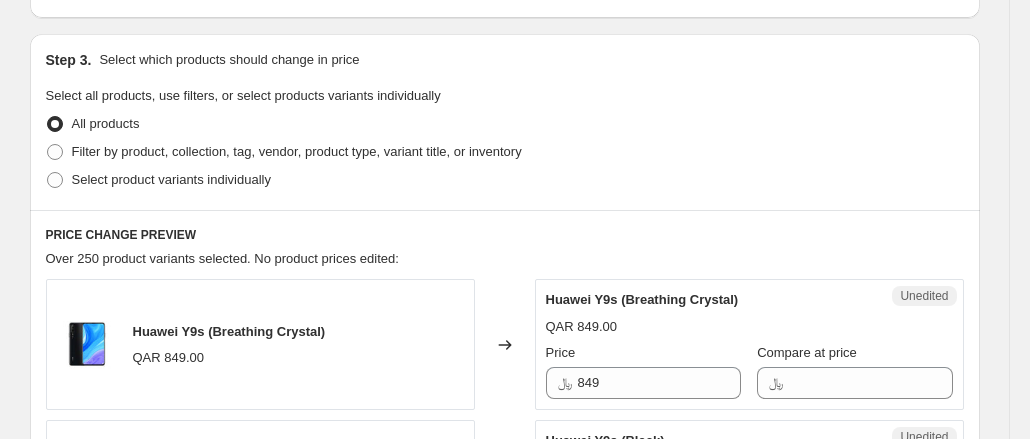scroll, scrollTop: 400, scrollLeft: 0, axis: vertical 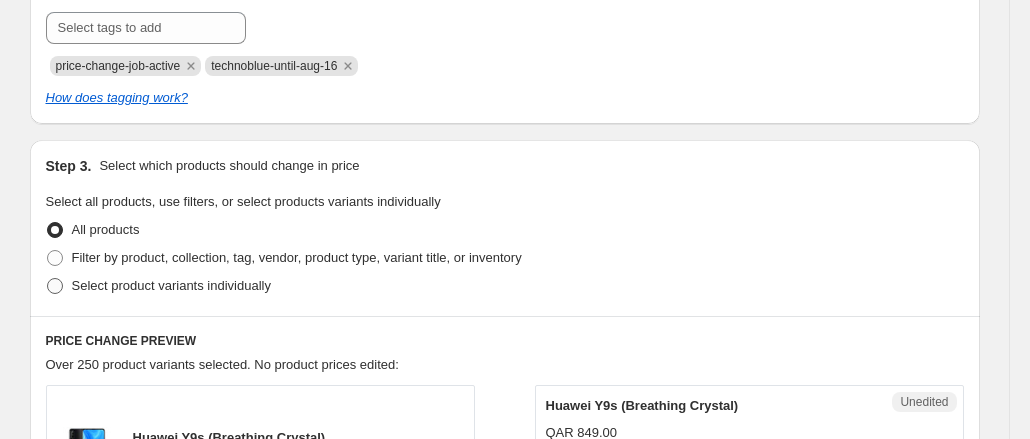 click at bounding box center [55, 286] 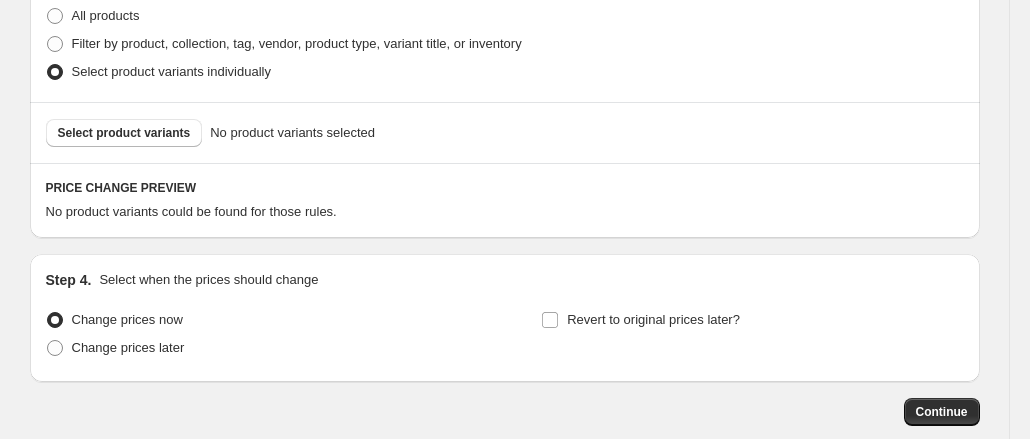 scroll, scrollTop: 500, scrollLeft: 0, axis: vertical 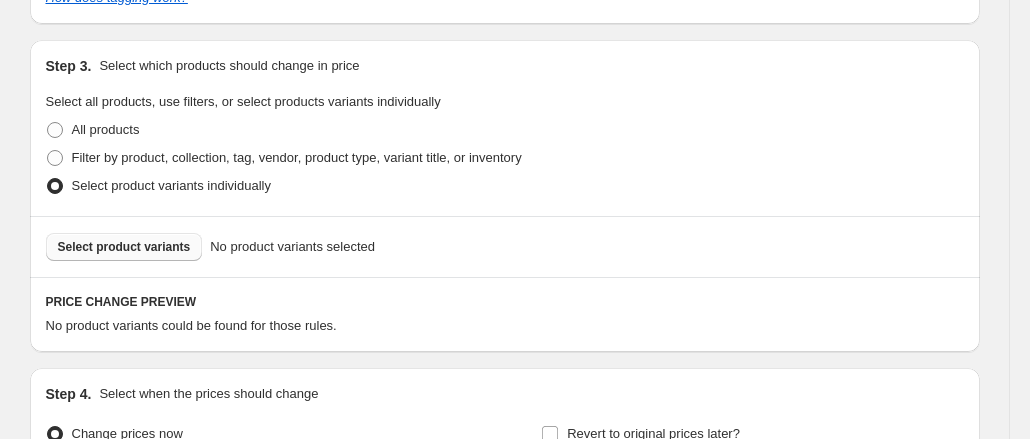 click on "Select product variants" at bounding box center (124, 247) 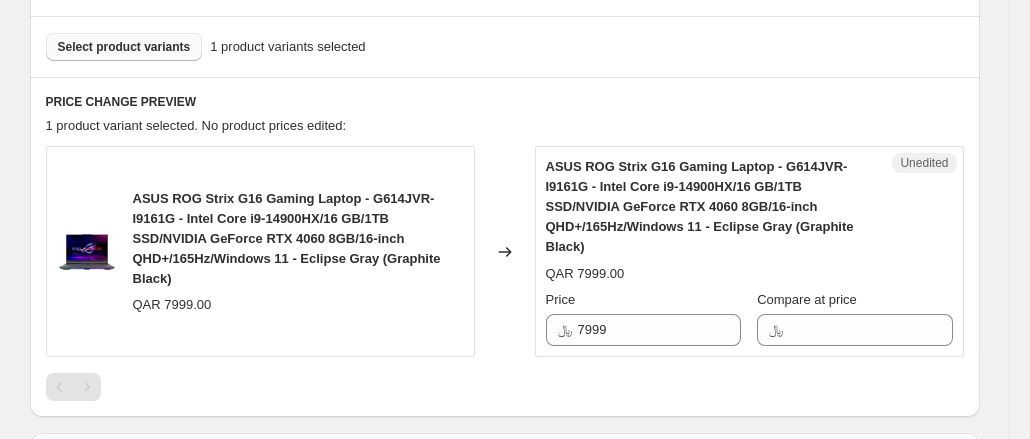 scroll, scrollTop: 800, scrollLeft: 0, axis: vertical 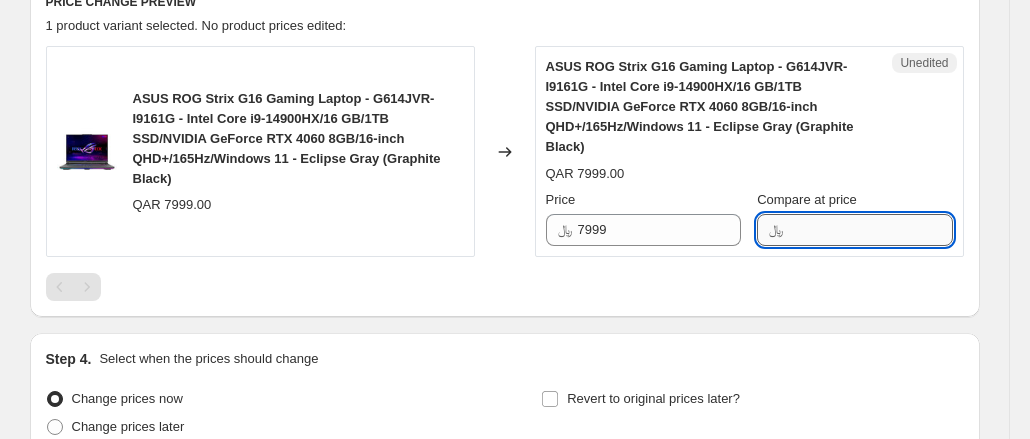 click on "Compare at price" at bounding box center (870, 230) 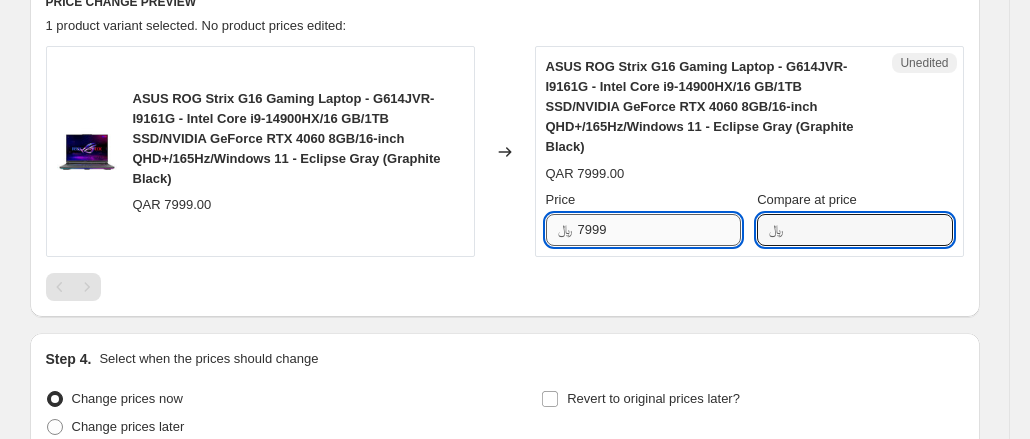 click on "7999" at bounding box center (659, 230) 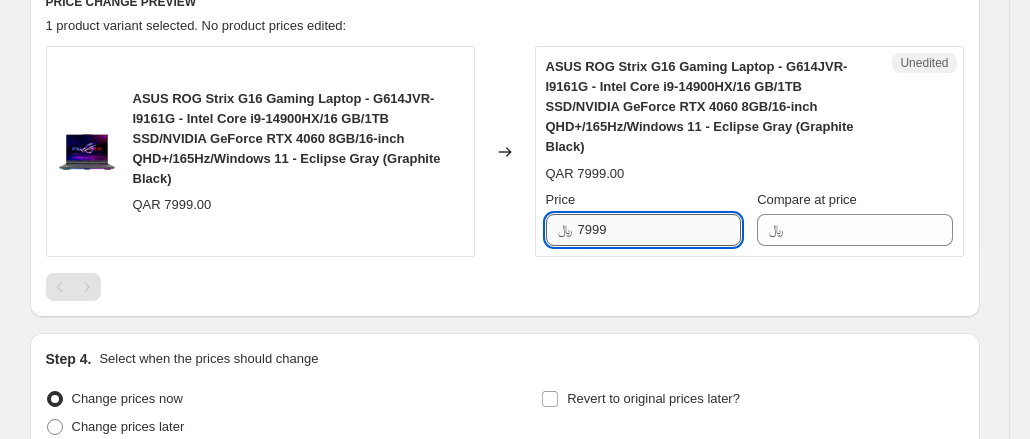 click on "7999" at bounding box center (659, 230) 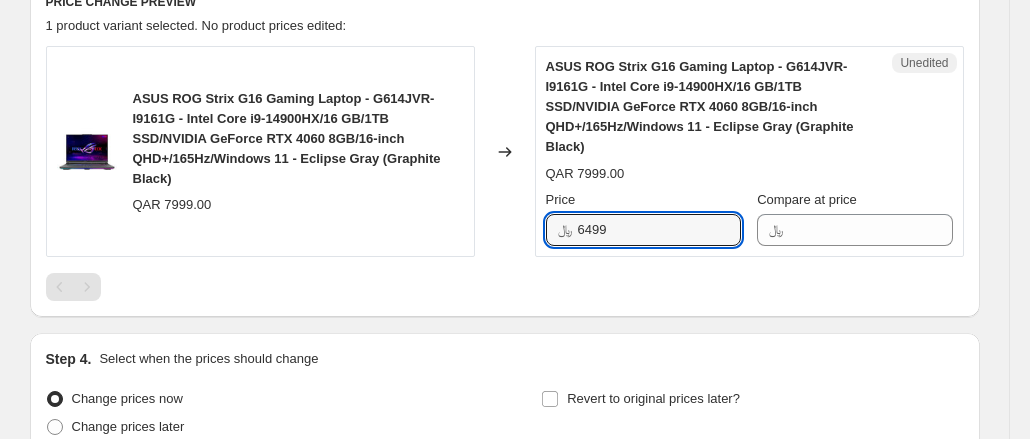 type on "6499" 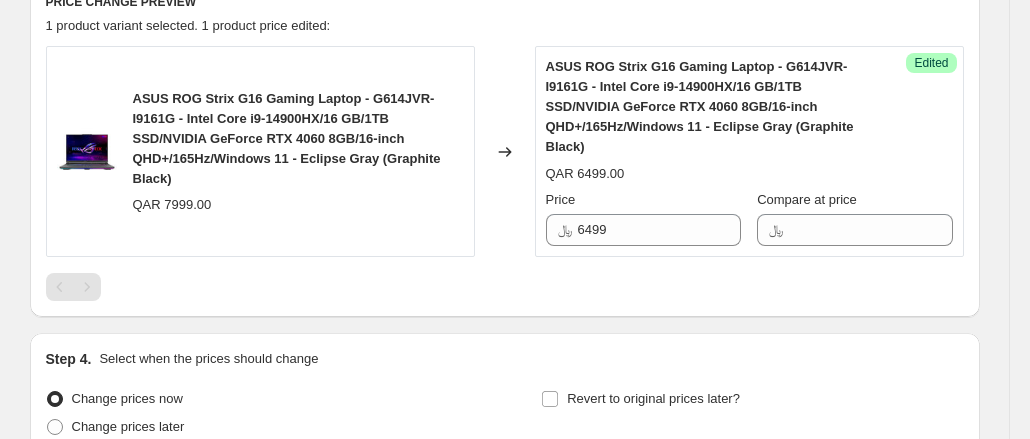 click at bounding box center (505, 287) 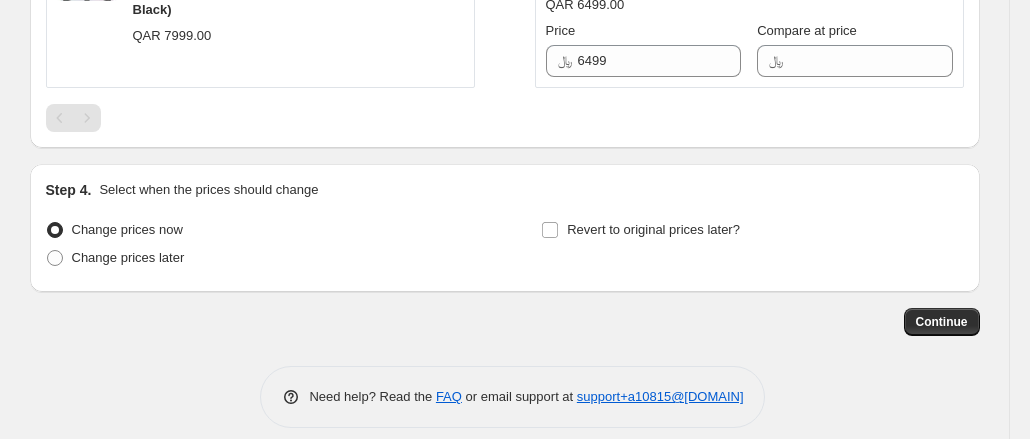 scroll, scrollTop: 986, scrollLeft: 0, axis: vertical 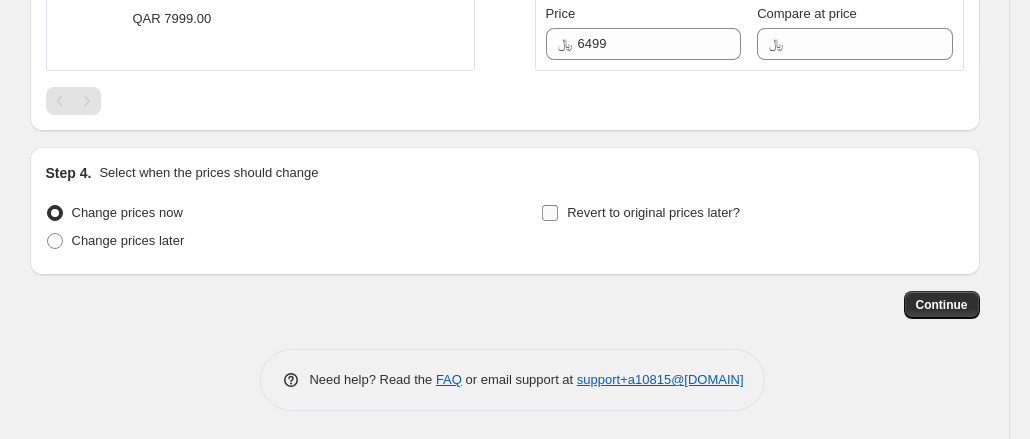 click on "Revert to original prices later?" at bounding box center (550, 213) 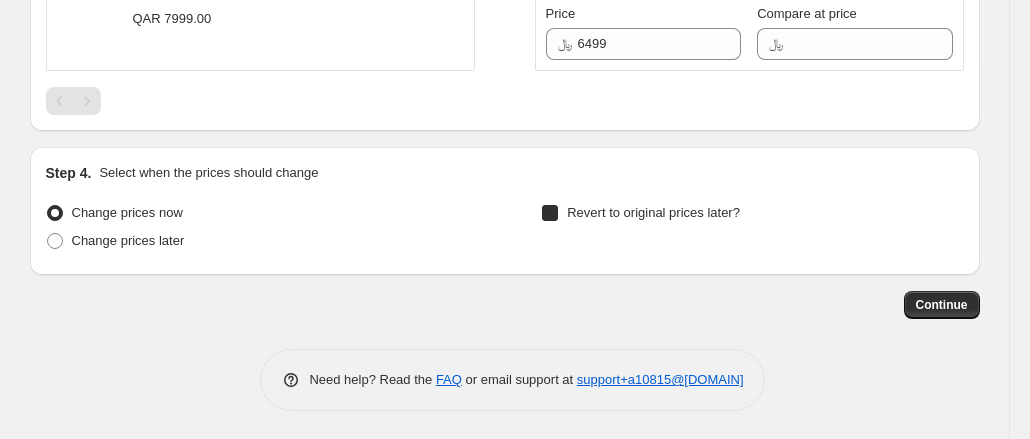 checkbox on "true" 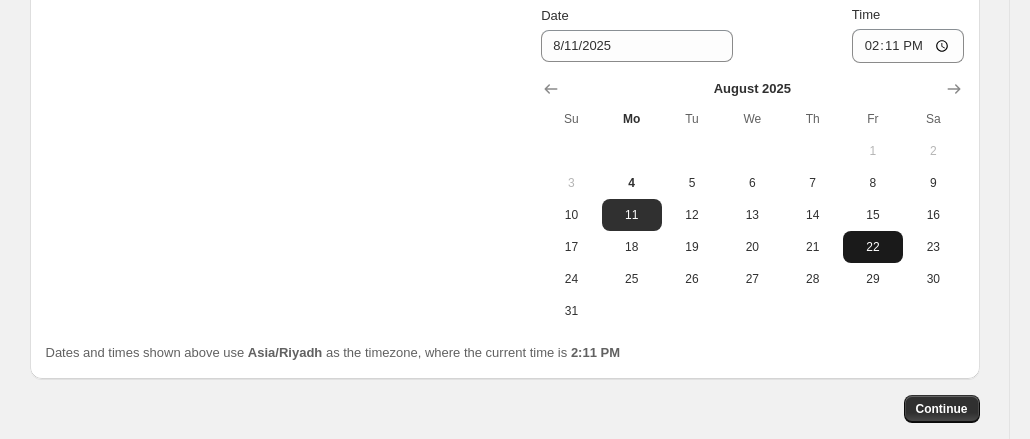 scroll, scrollTop: 1286, scrollLeft: 0, axis: vertical 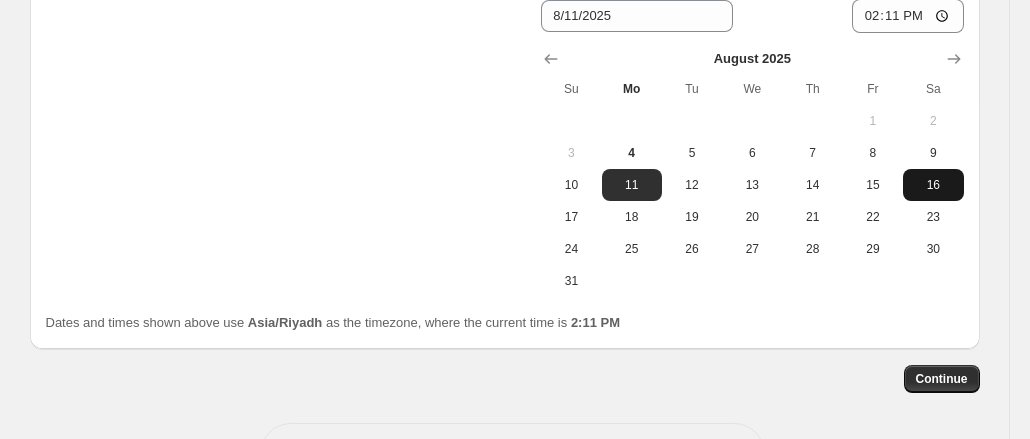 click on "16" at bounding box center (933, 185) 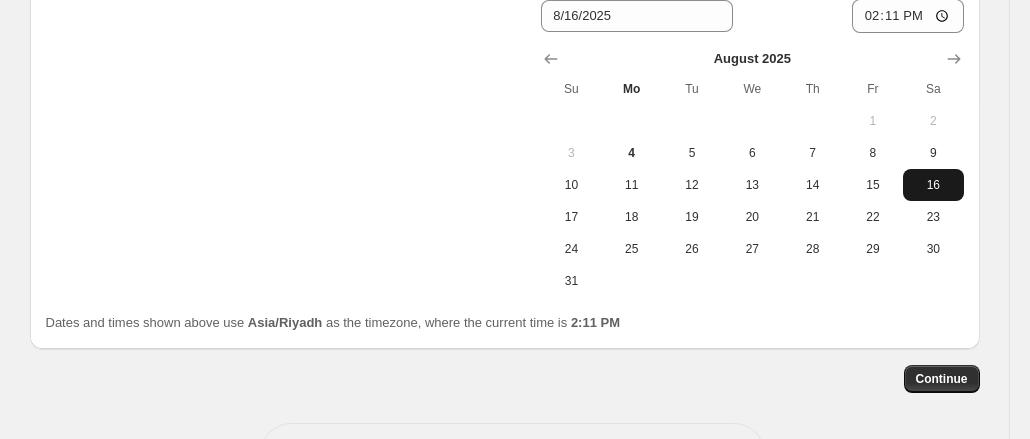 type on "8/16/2025" 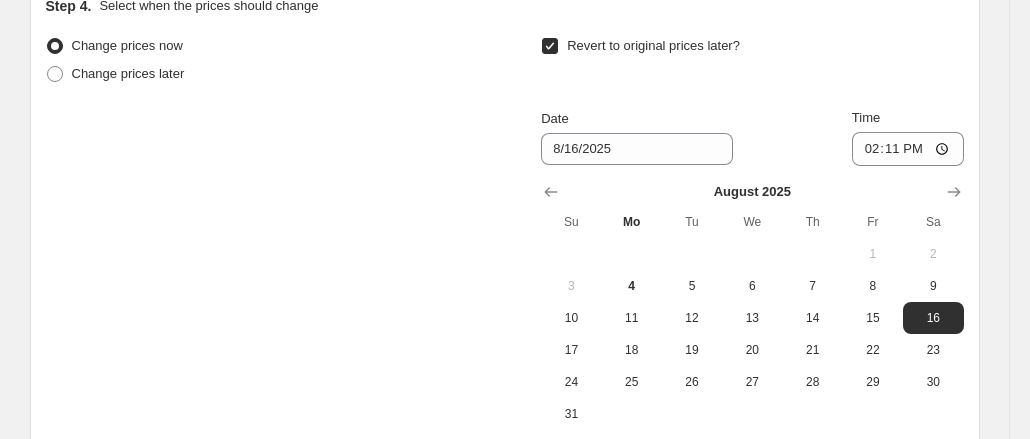 scroll, scrollTop: 1360, scrollLeft: 0, axis: vertical 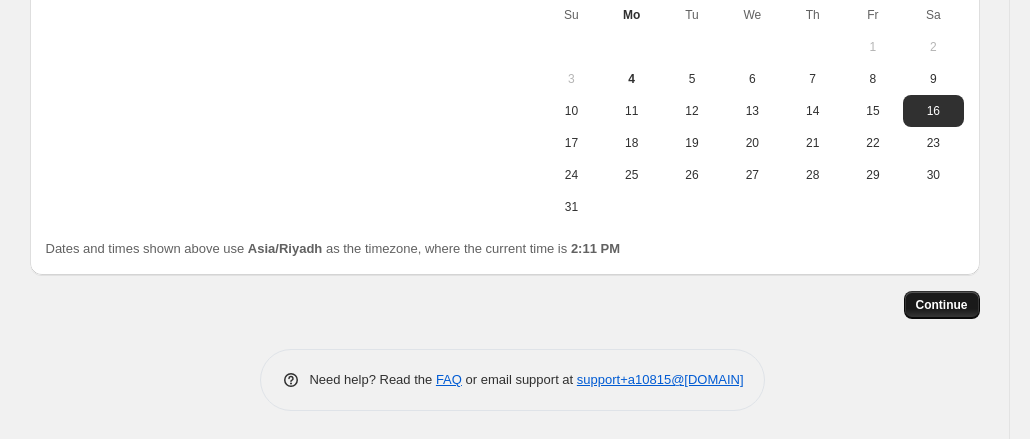 click on "Continue" at bounding box center [942, 305] 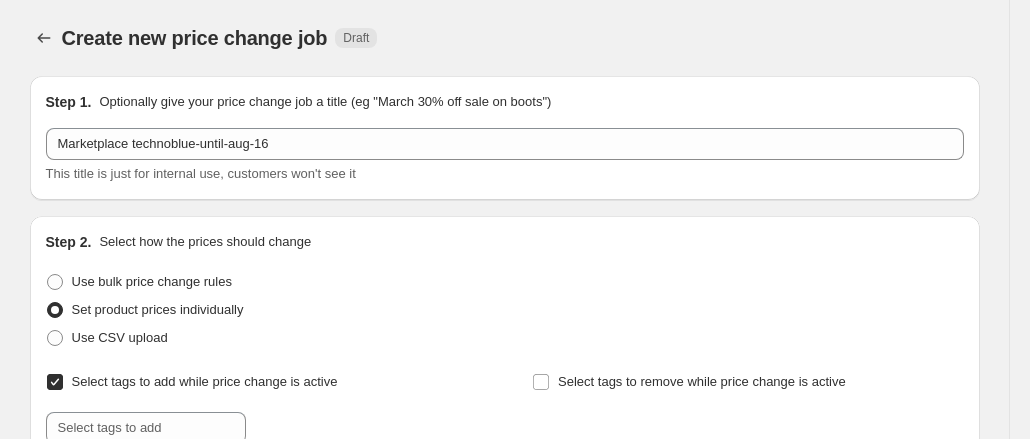 scroll, scrollTop: 1360, scrollLeft: 0, axis: vertical 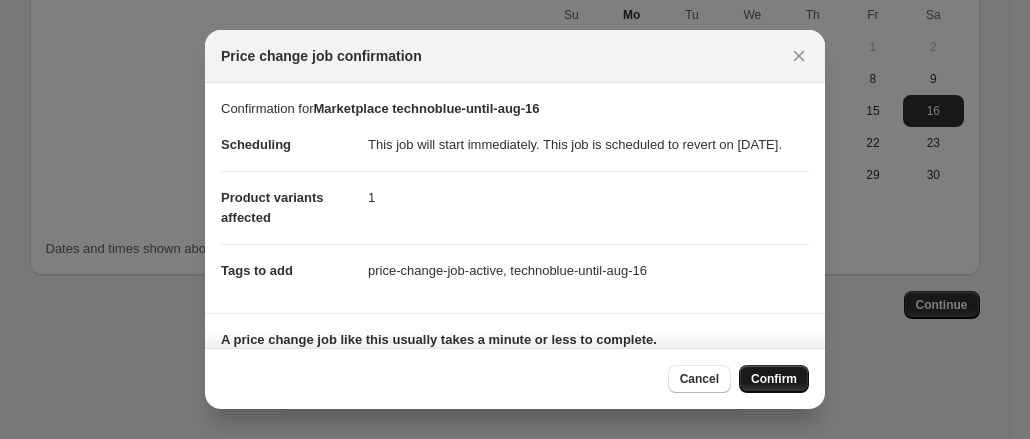 click on "Confirm" at bounding box center (774, 379) 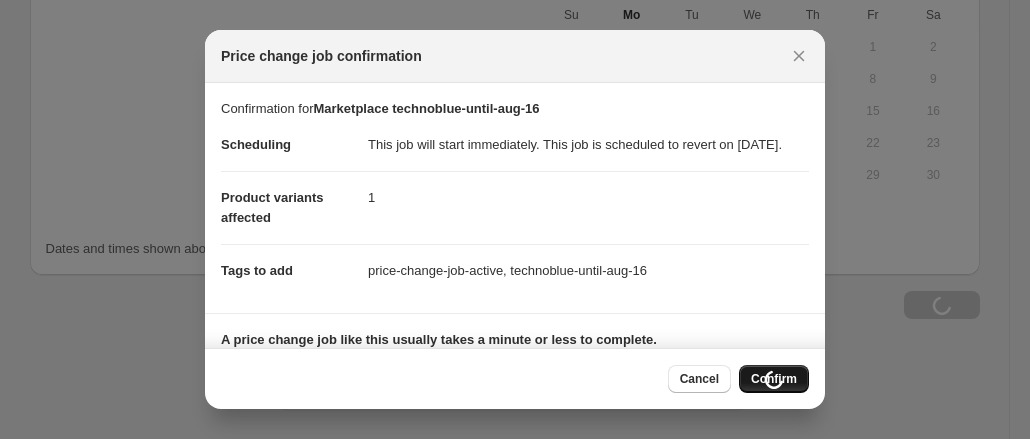 scroll, scrollTop: 1428, scrollLeft: 0, axis: vertical 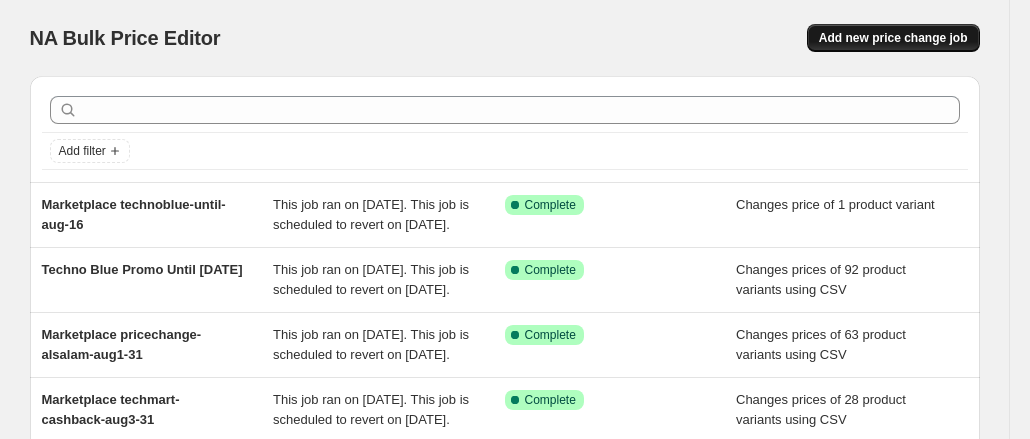 click on "Add new price change job" at bounding box center [893, 38] 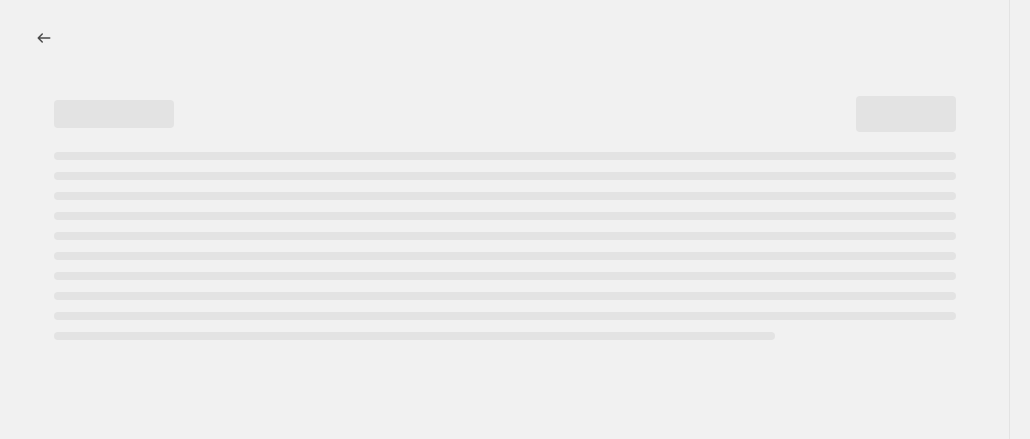 select on "percentage" 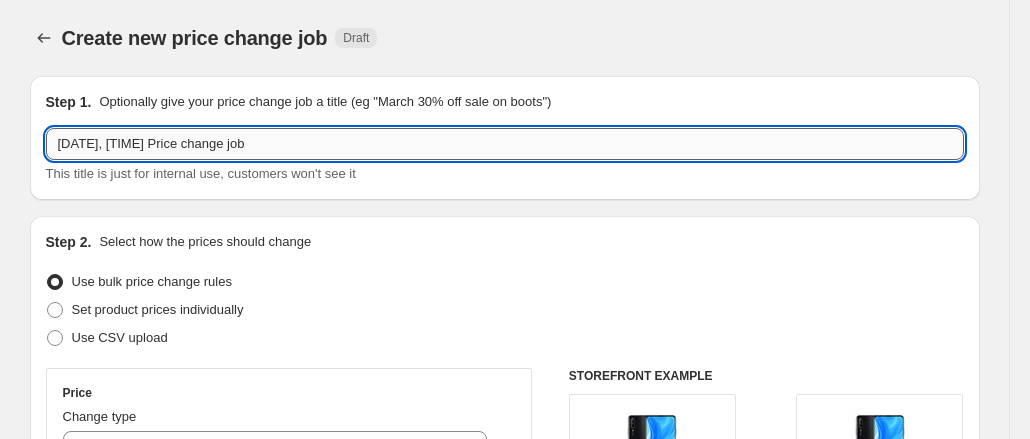 click on "[DATE], [TIME] Price change job" at bounding box center (505, 144) 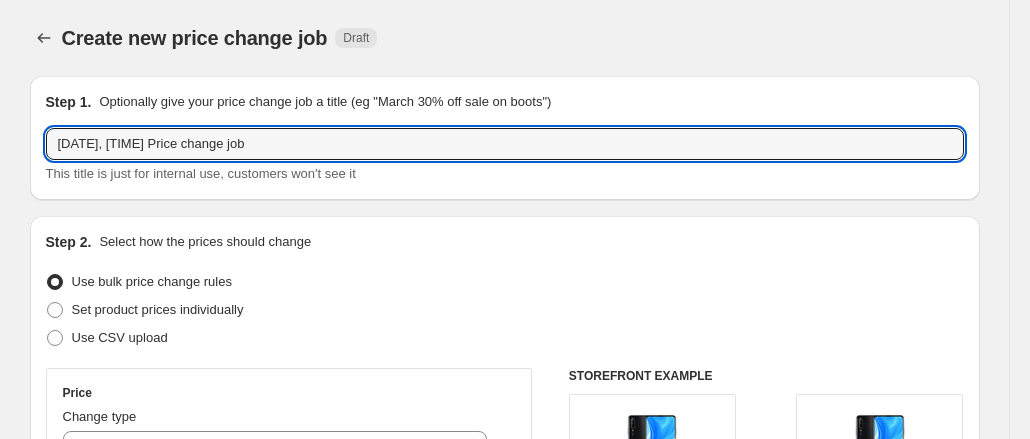 drag, startPoint x: 372, startPoint y: 138, endPoint x: -56, endPoint y: 129, distance: 428.0946 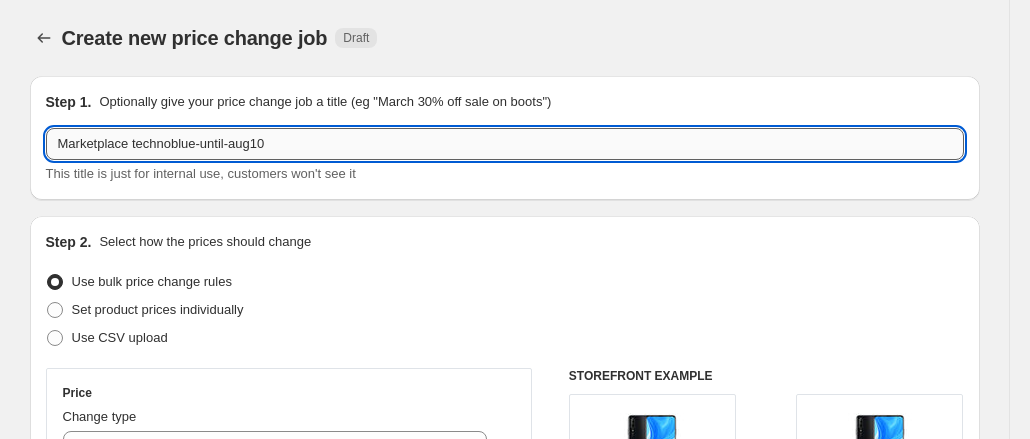 drag, startPoint x: 298, startPoint y: 145, endPoint x: 136, endPoint y: 141, distance: 162.04938 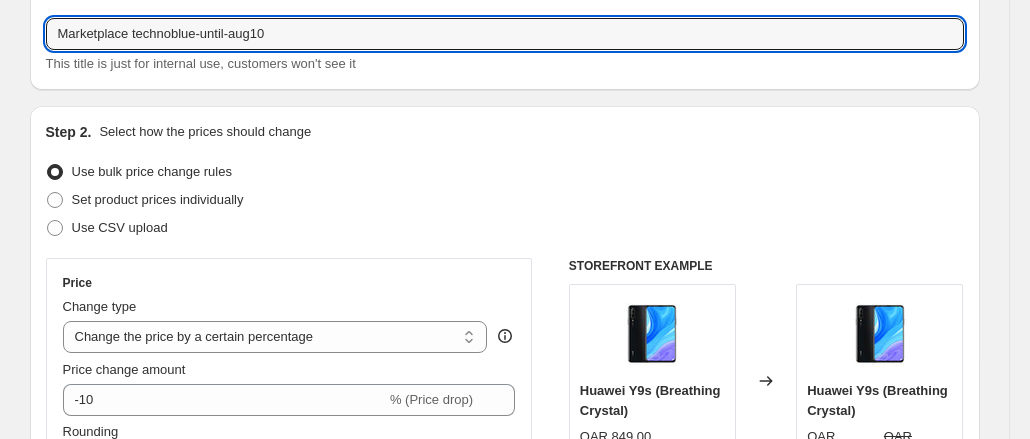 scroll, scrollTop: 200, scrollLeft: 0, axis: vertical 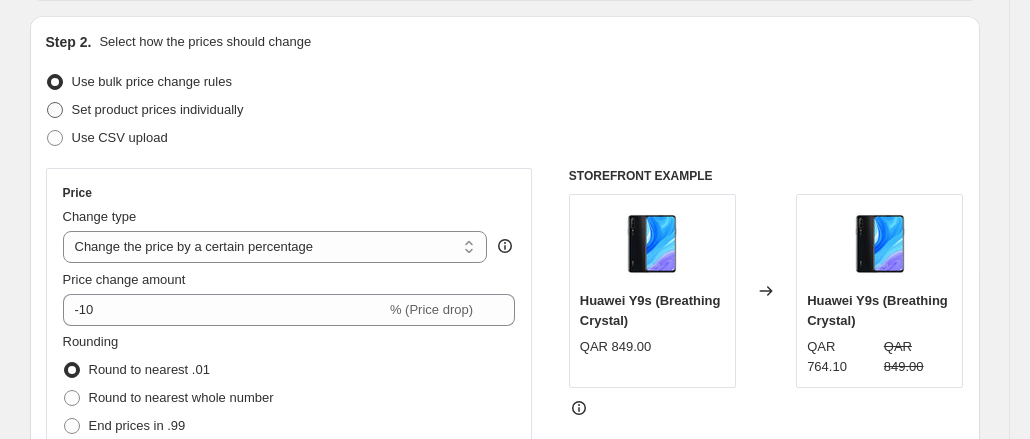 type on "Marketplace technoblue-until-aug10" 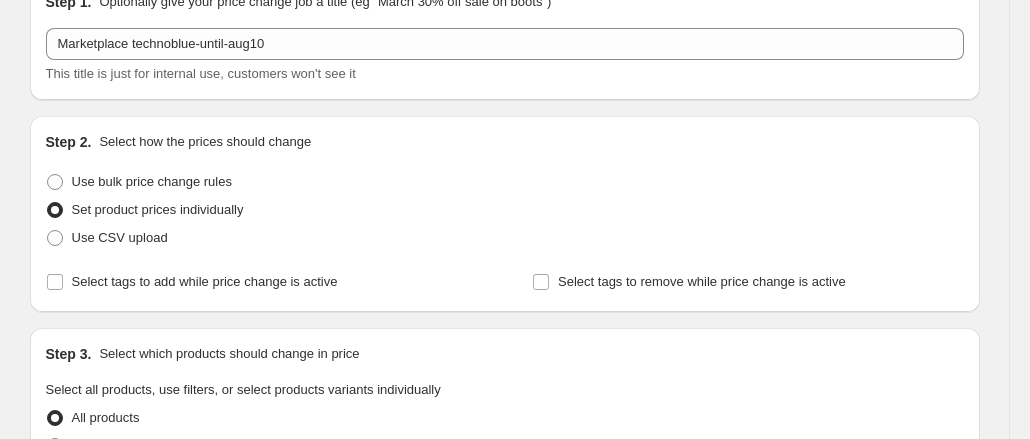 scroll, scrollTop: 200, scrollLeft: 0, axis: vertical 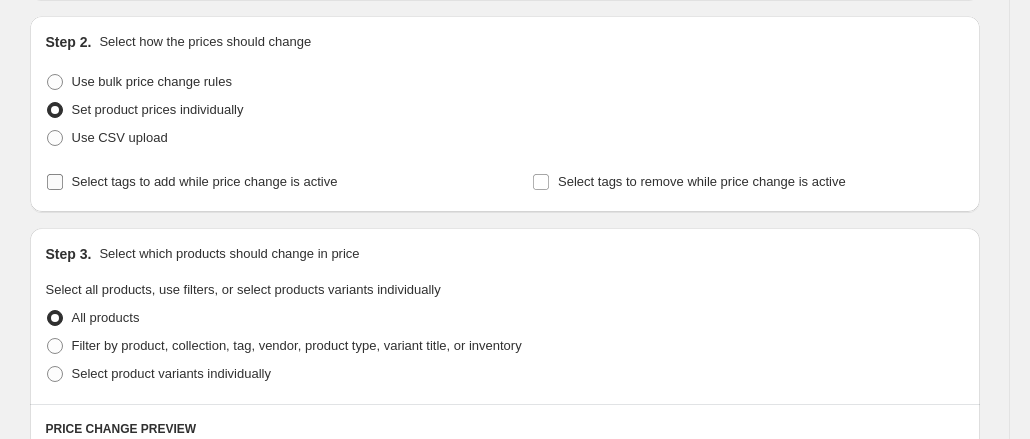 click on "Select tags to add while price change is active" at bounding box center (55, 182) 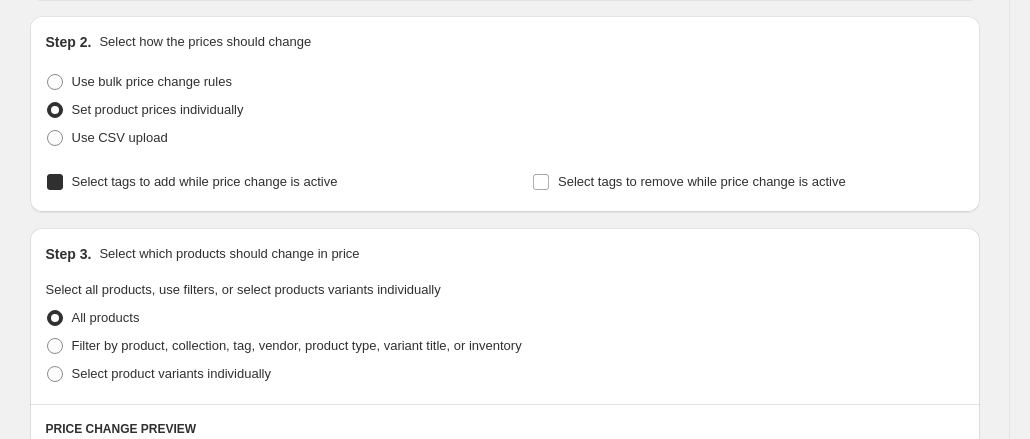 checkbox on "true" 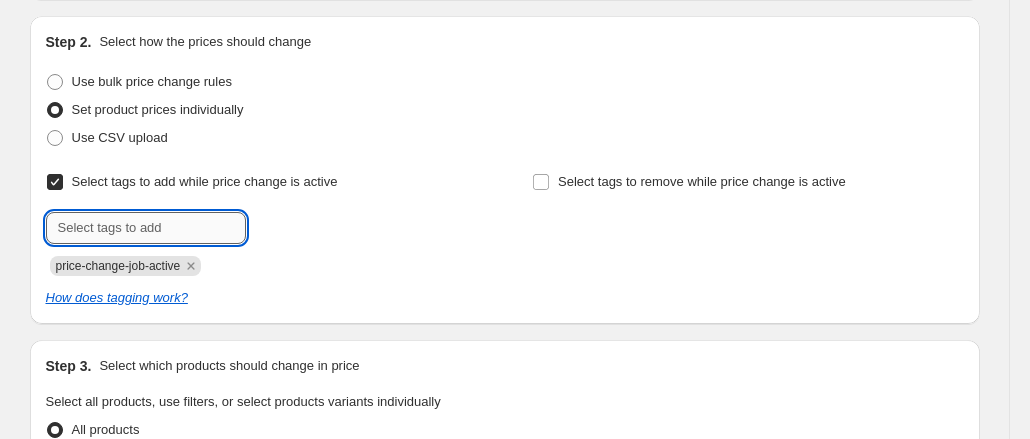 click at bounding box center (146, 228) 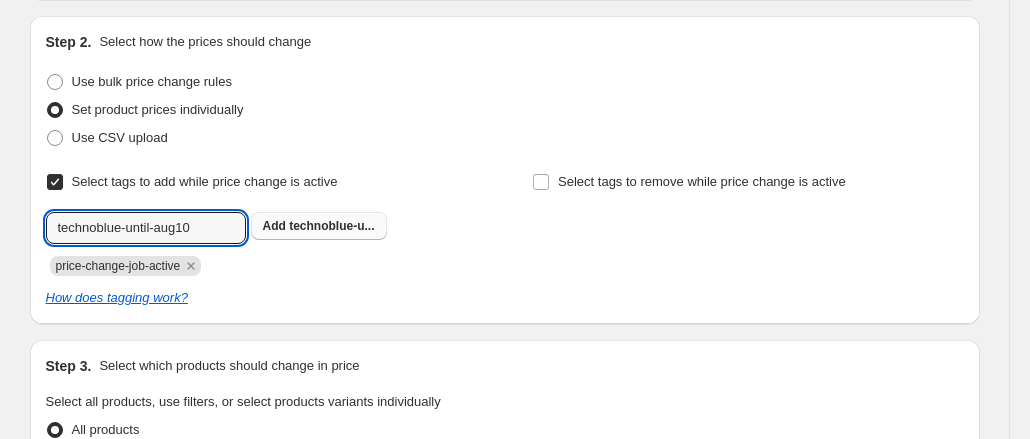 type on "technoblue-until-aug10" 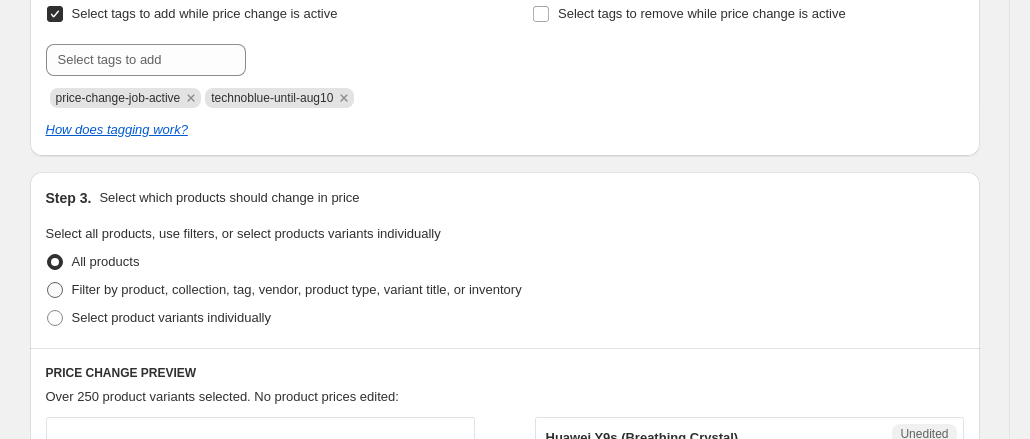 scroll, scrollTop: 400, scrollLeft: 0, axis: vertical 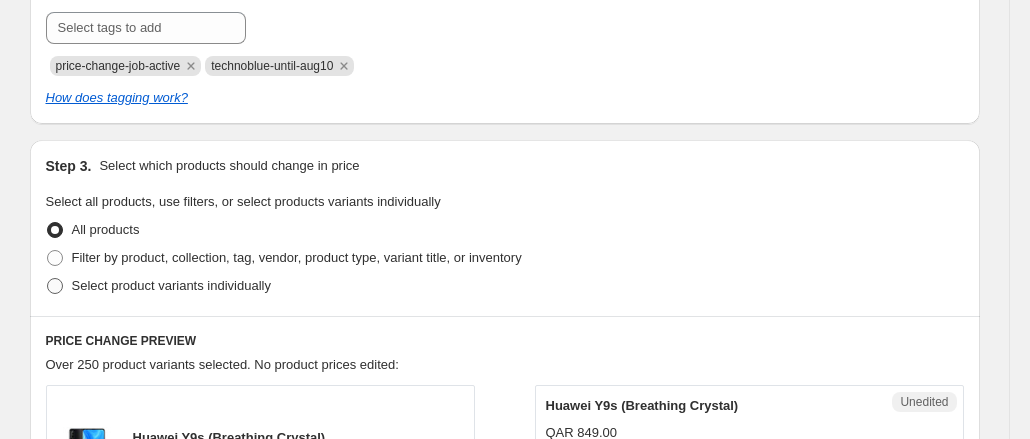 click on "Select product variants individually" at bounding box center (158, 286) 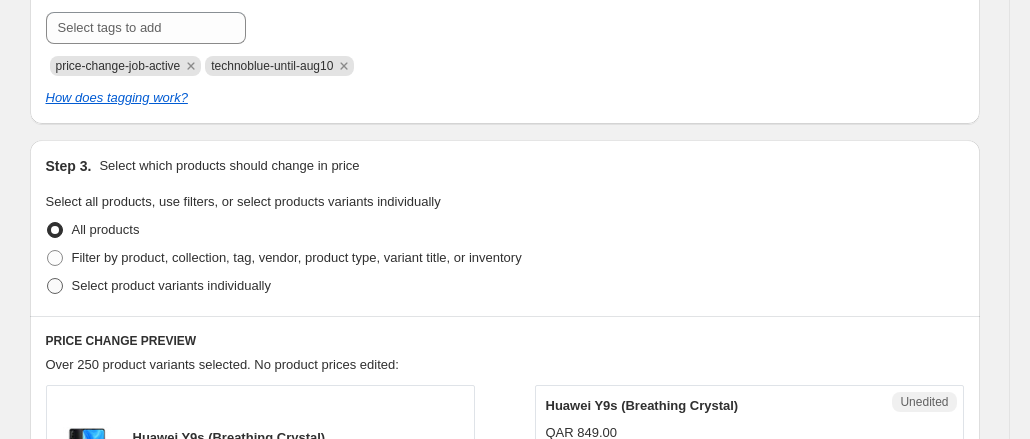 radio on "true" 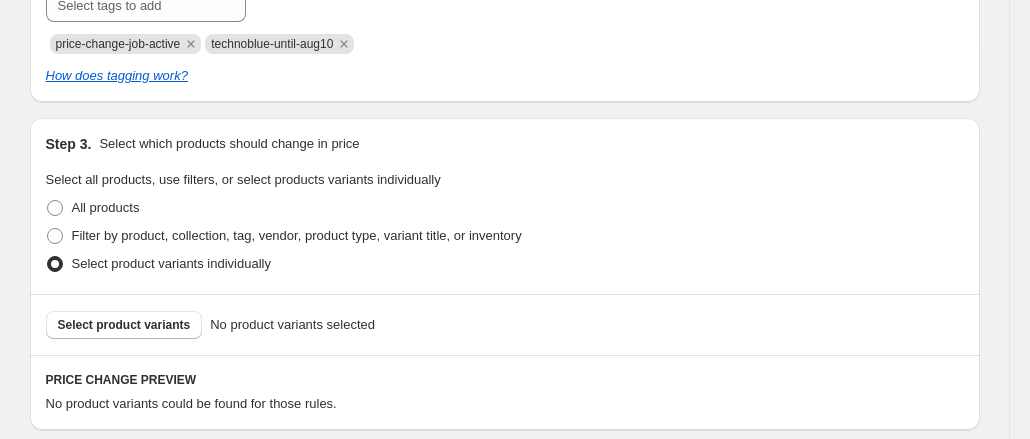 scroll, scrollTop: 422, scrollLeft: 0, axis: vertical 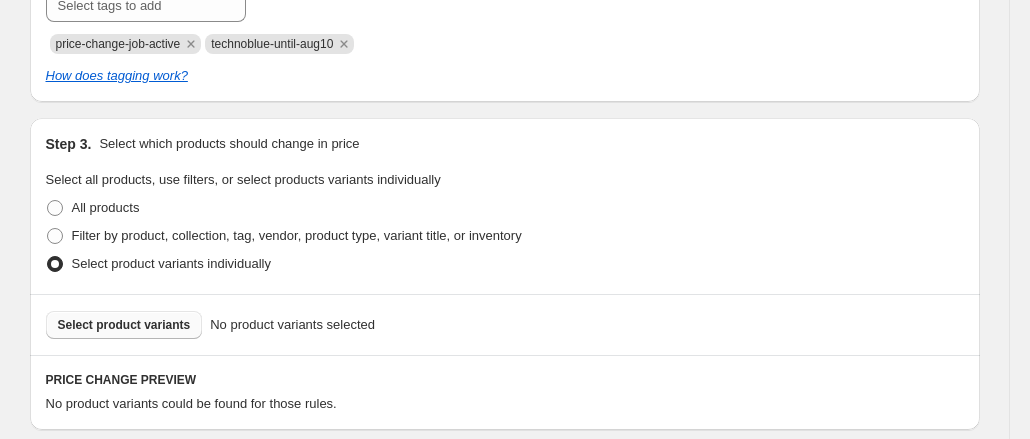 click on "Select product variants" at bounding box center (124, 325) 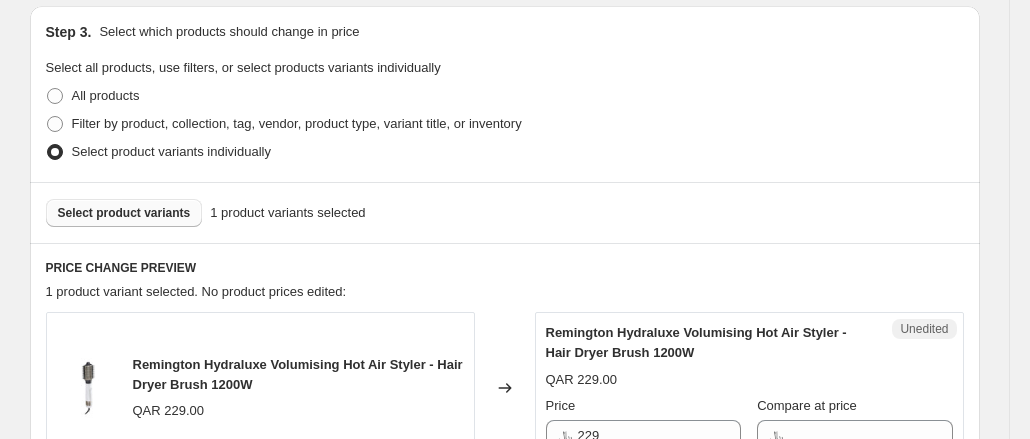 scroll, scrollTop: 722, scrollLeft: 0, axis: vertical 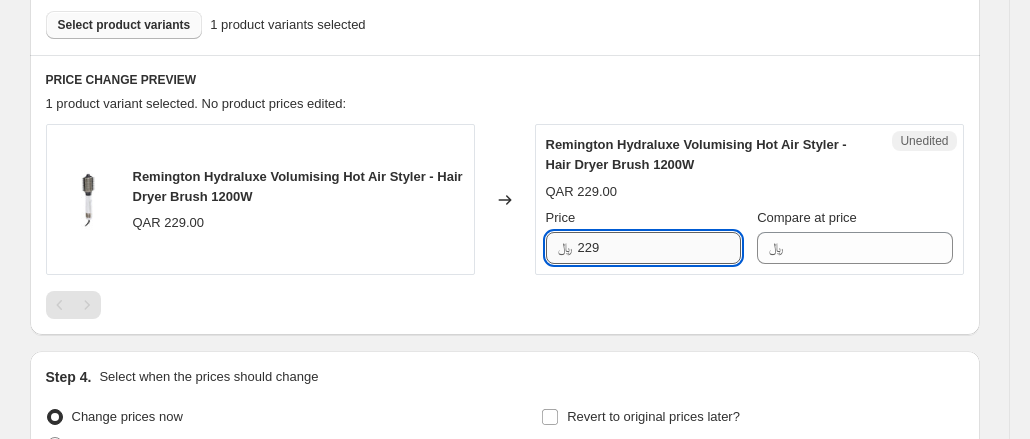 click on "229" at bounding box center (659, 248) 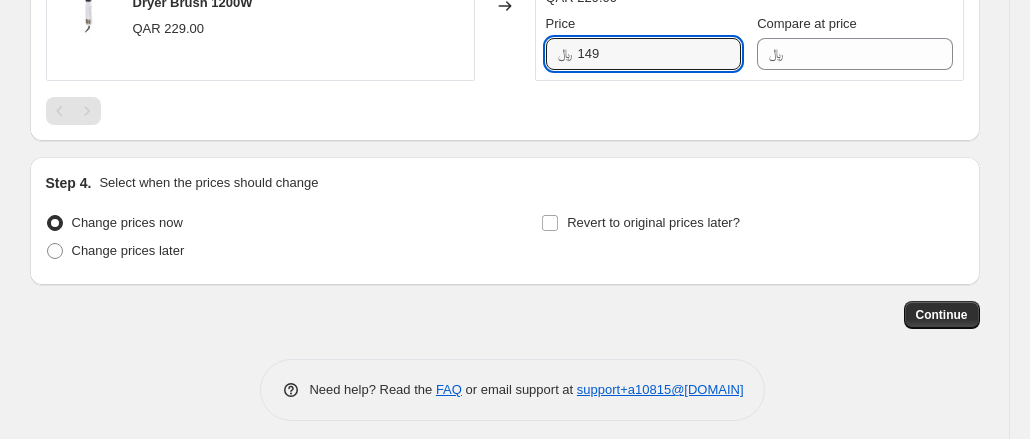 scroll, scrollTop: 922, scrollLeft: 0, axis: vertical 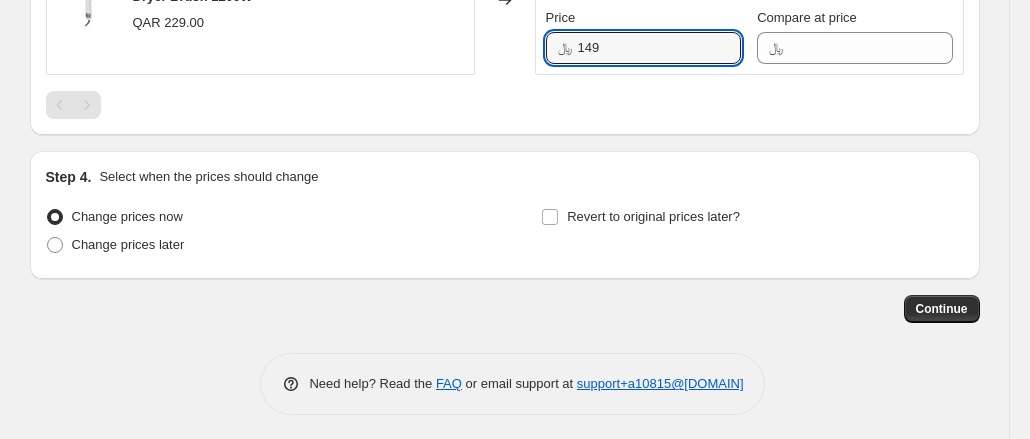 type on "149" 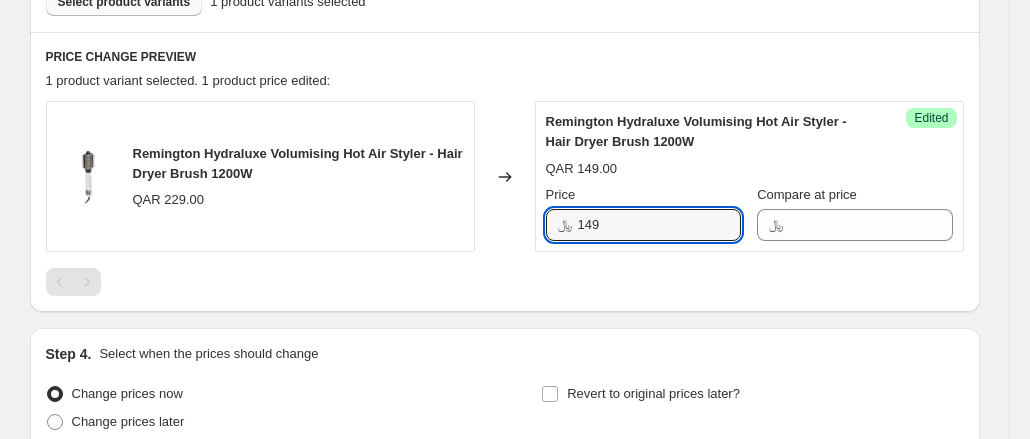 scroll, scrollTop: 622, scrollLeft: 0, axis: vertical 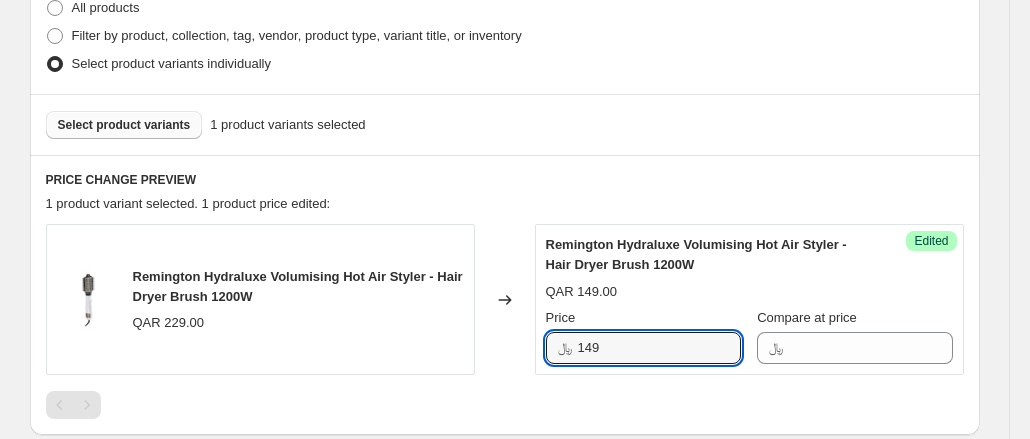click on "Select product variants" at bounding box center [124, 125] 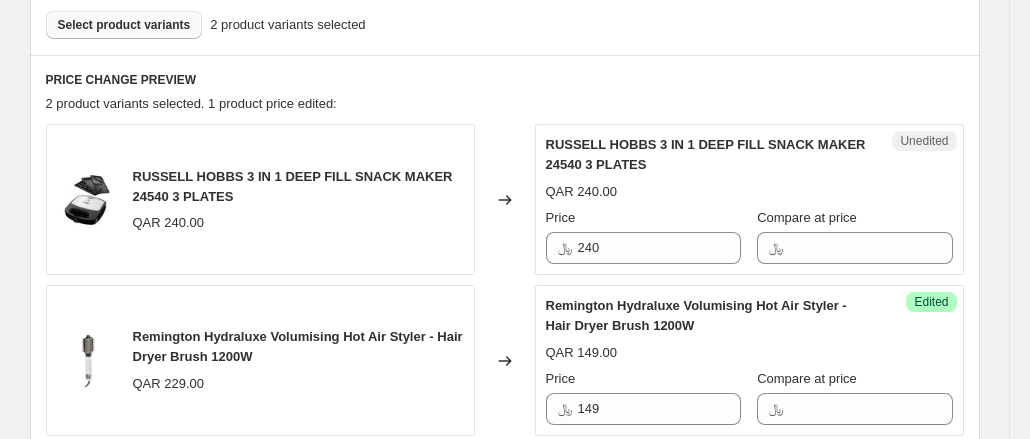 scroll, scrollTop: 722, scrollLeft: 0, axis: vertical 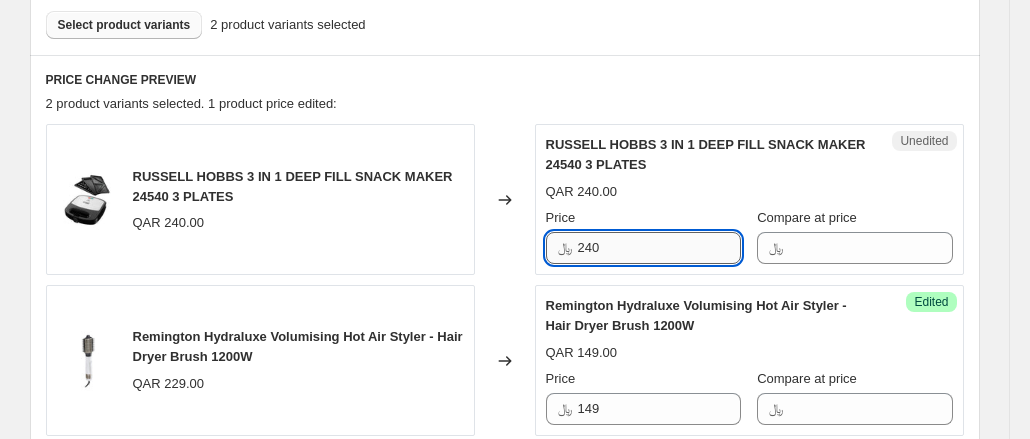 click on "240" at bounding box center [659, 248] 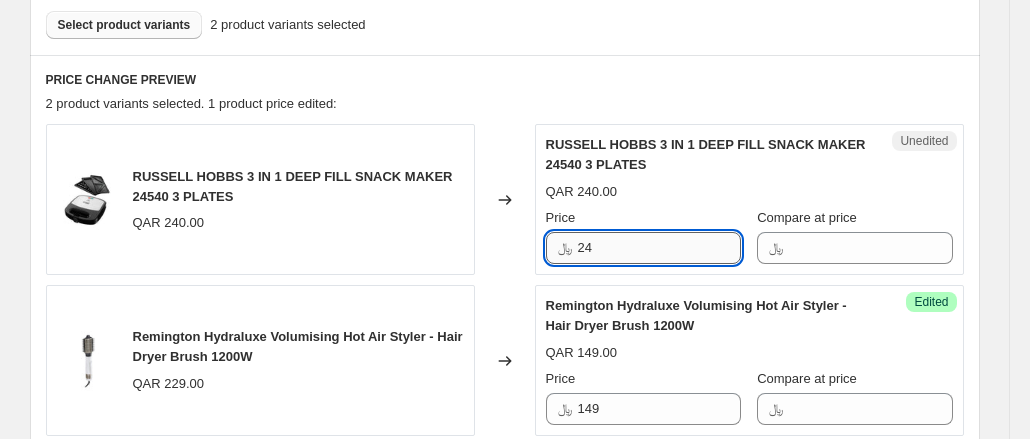 type on "2" 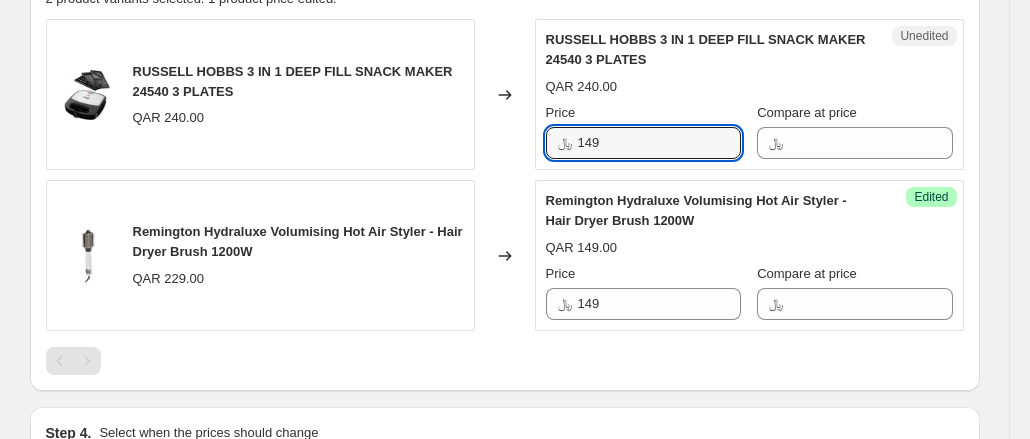 scroll, scrollTop: 786, scrollLeft: 0, axis: vertical 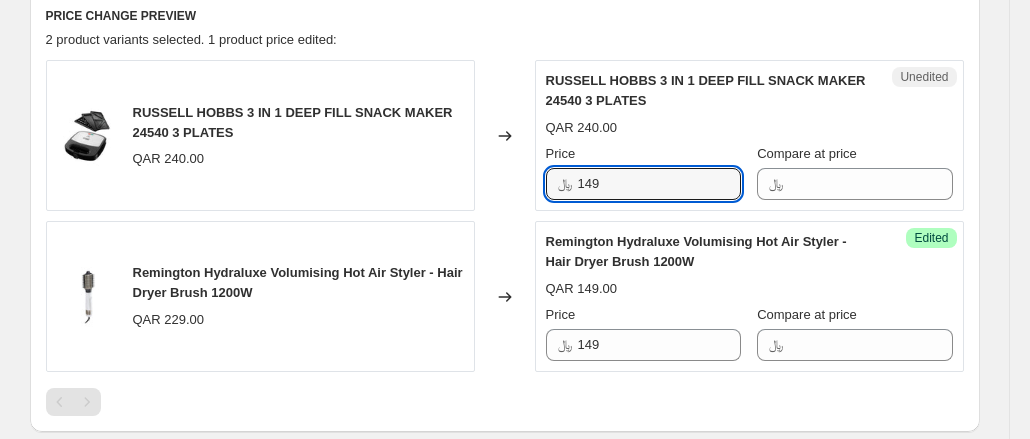 type on "149" 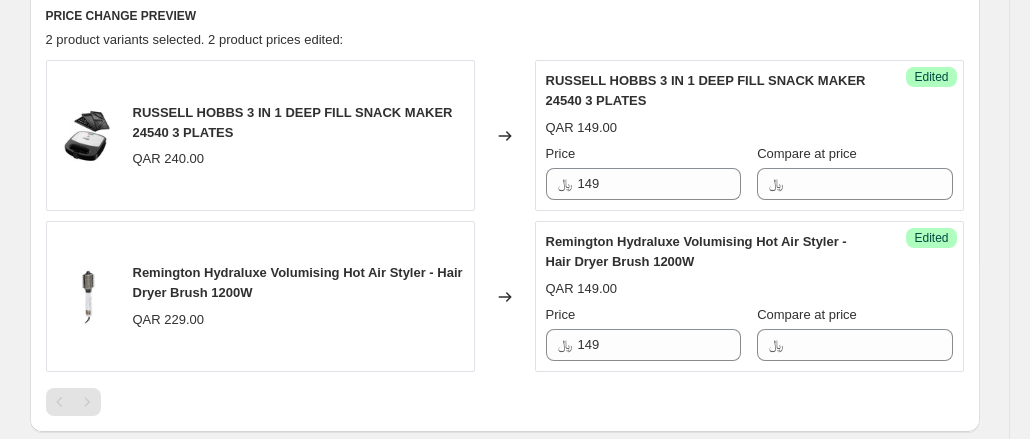 click on "Remington Hydraluxe Volumising Hot Air Styler - Hair Dryer Brush 1200W" at bounding box center (709, 252) 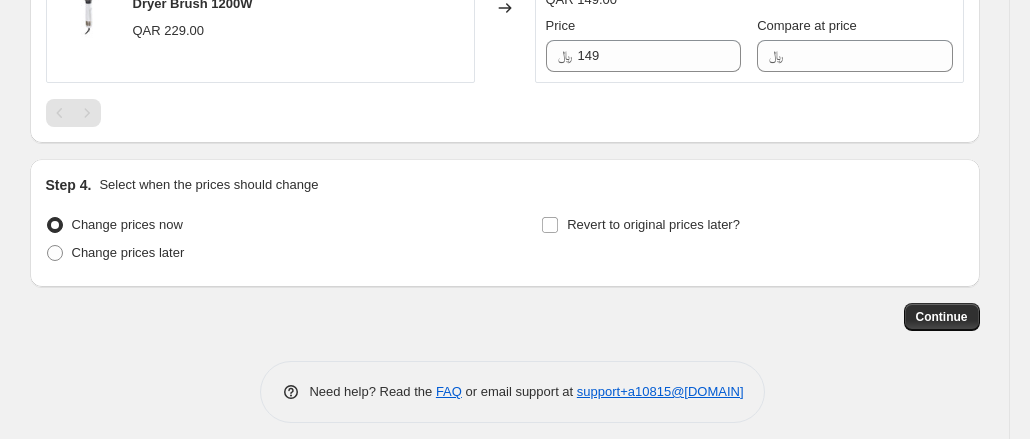 scroll, scrollTop: 1086, scrollLeft: 0, axis: vertical 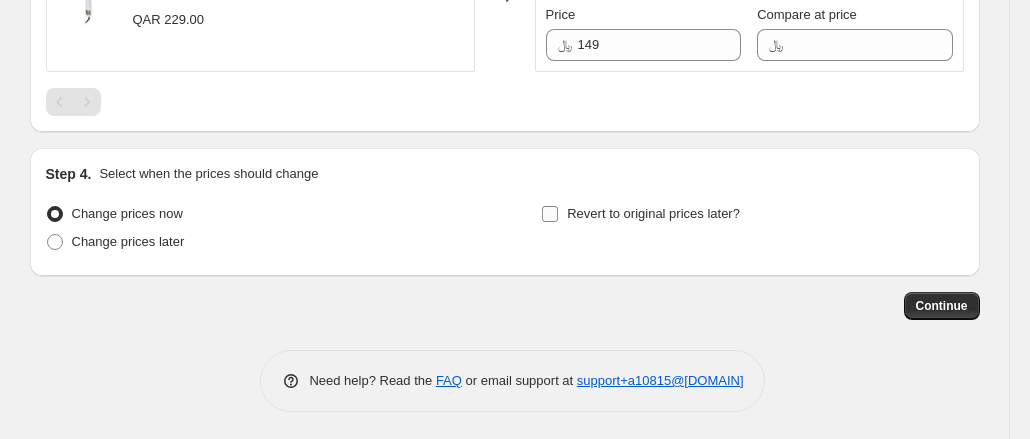 click on "Revert to original prices later?" at bounding box center [550, 214] 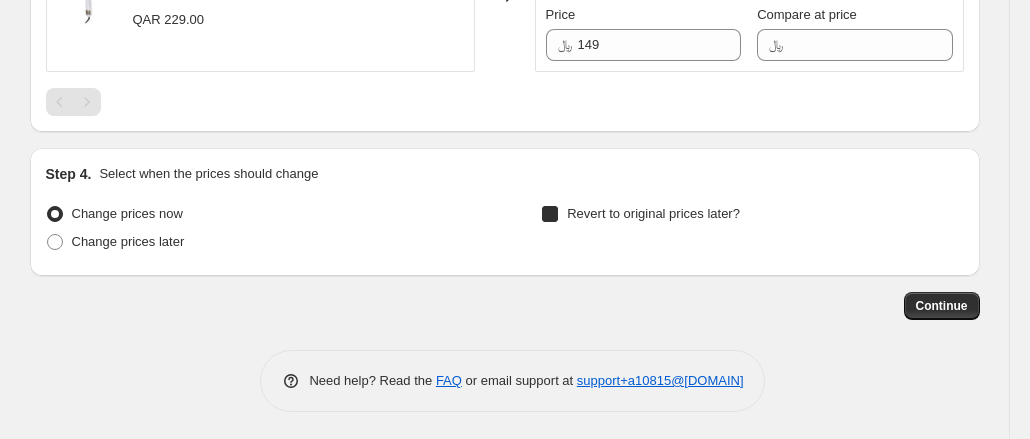 checkbox on "true" 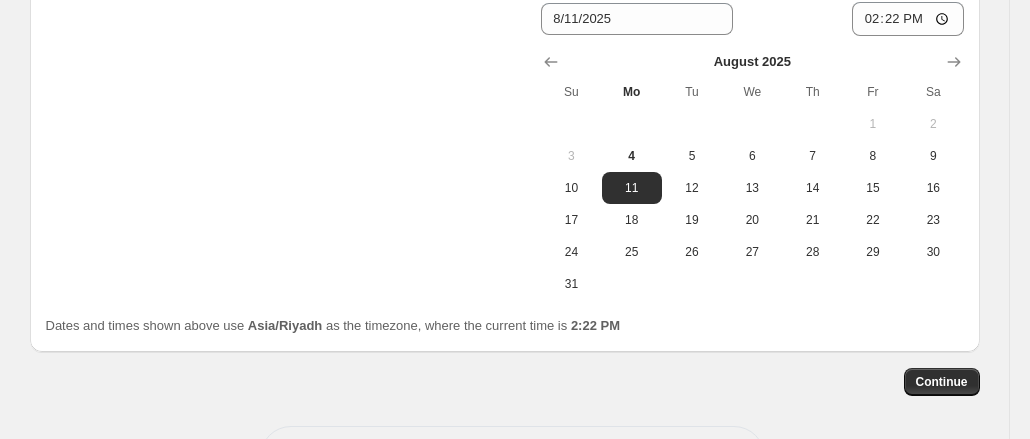 scroll, scrollTop: 1386, scrollLeft: 0, axis: vertical 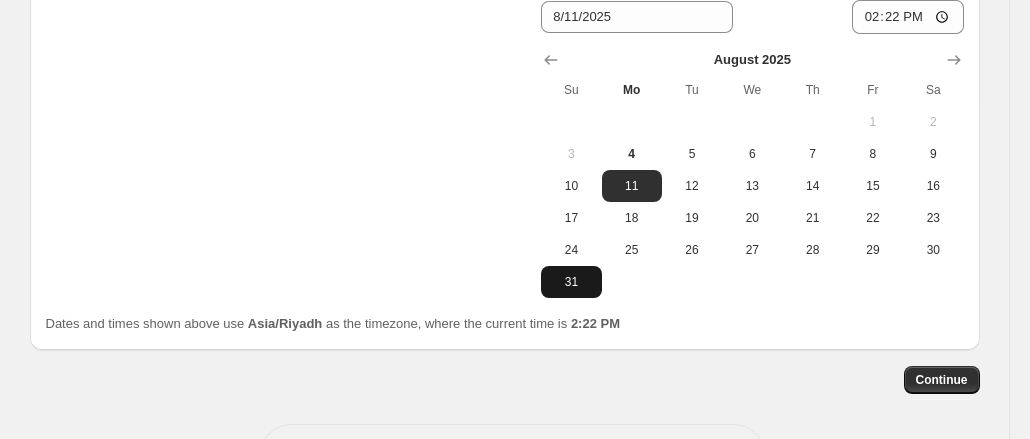 click on "31" at bounding box center (571, 282) 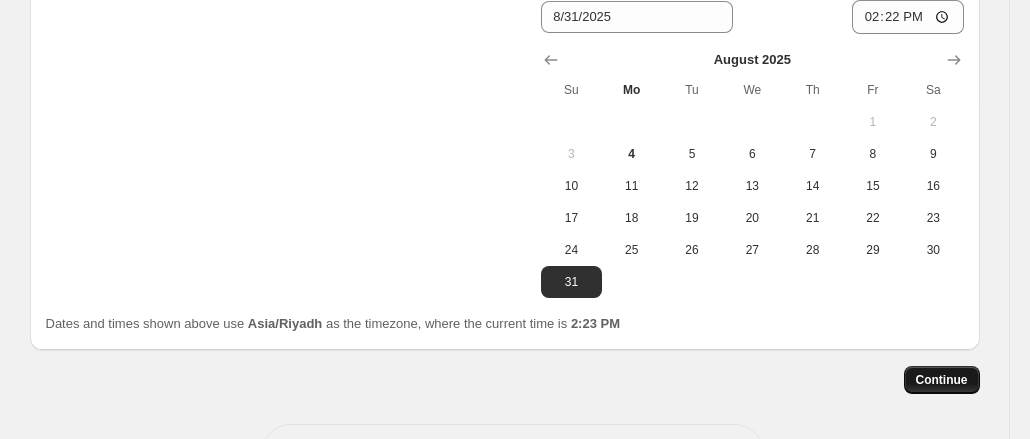 click on "Continue" at bounding box center [942, 380] 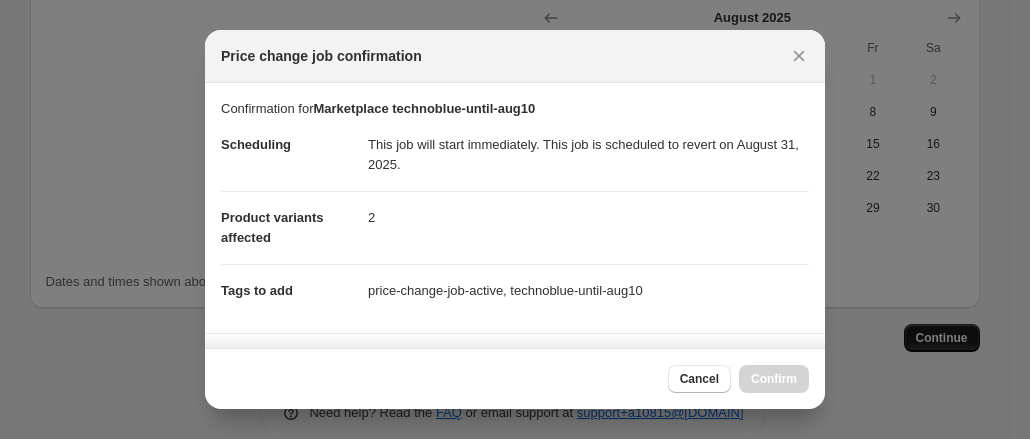 scroll, scrollTop: 1386, scrollLeft: 0, axis: vertical 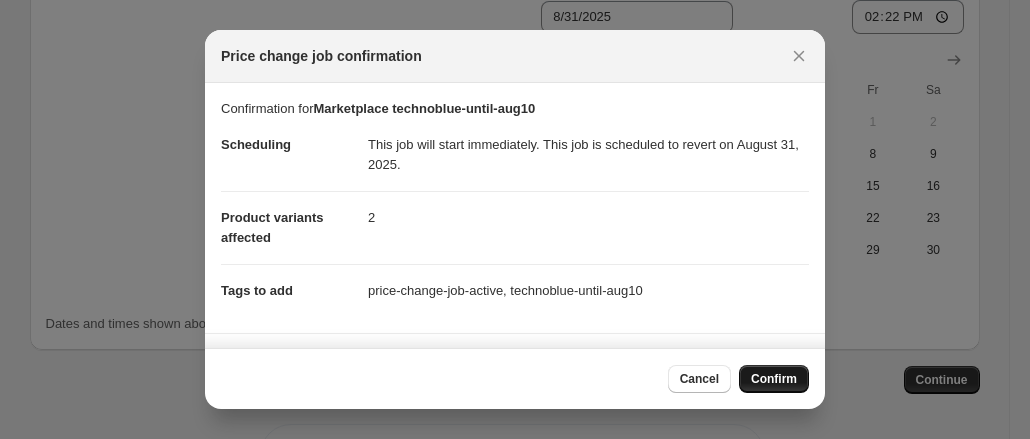 click on "Confirm" at bounding box center (774, 379) 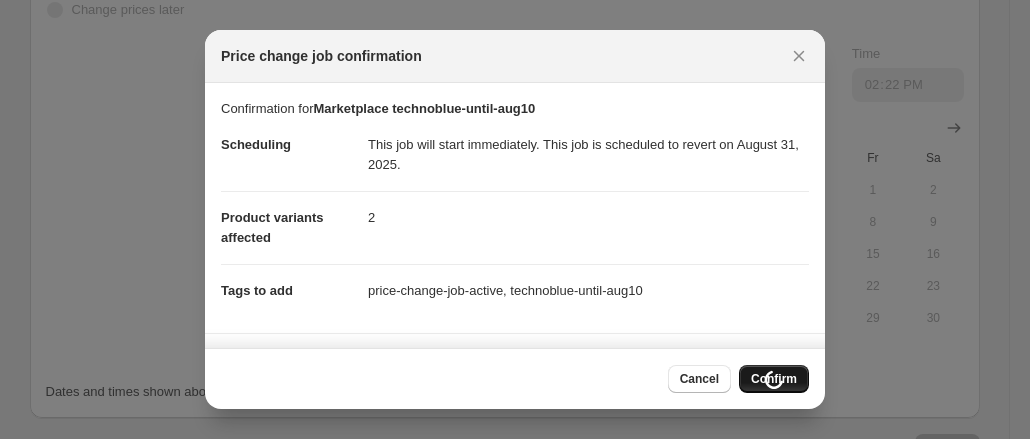 scroll, scrollTop: 1454, scrollLeft: 0, axis: vertical 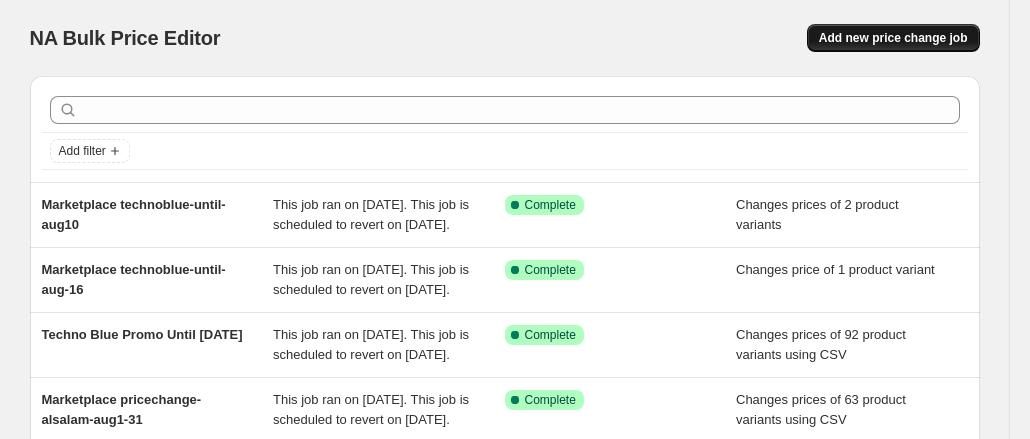 click on "Add new price change job" at bounding box center (893, 38) 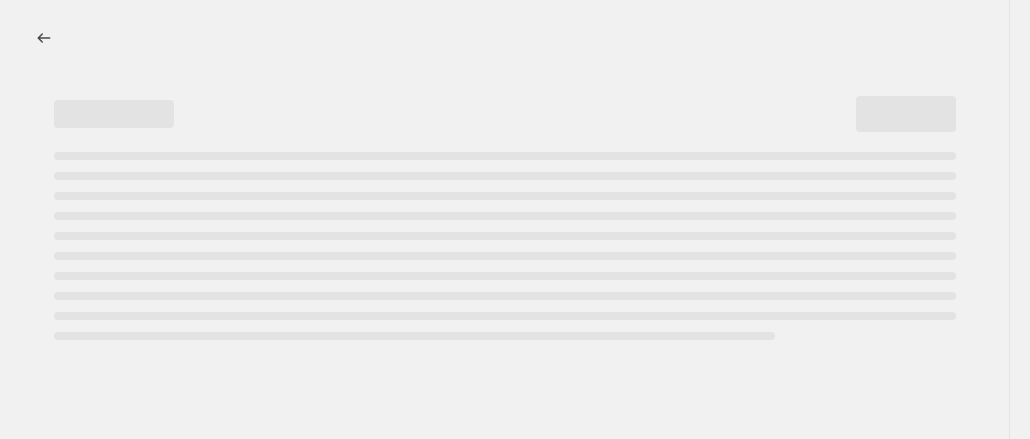 select on "percentage" 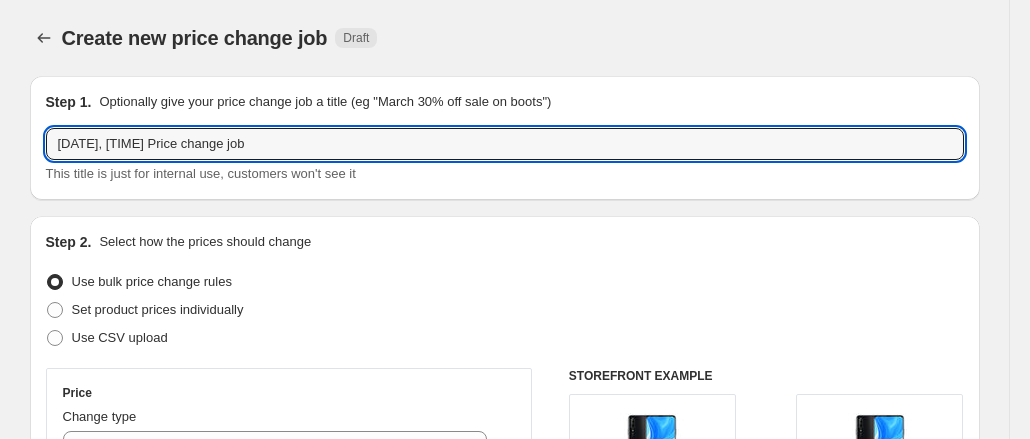 drag, startPoint x: 397, startPoint y: 145, endPoint x: 16, endPoint y: 149, distance: 381.021 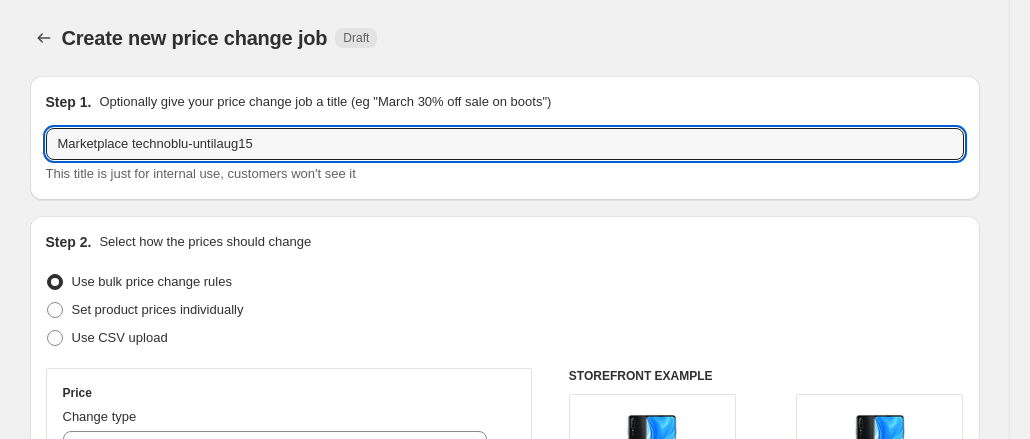type on "Marketplace technoblu-untilaug15" 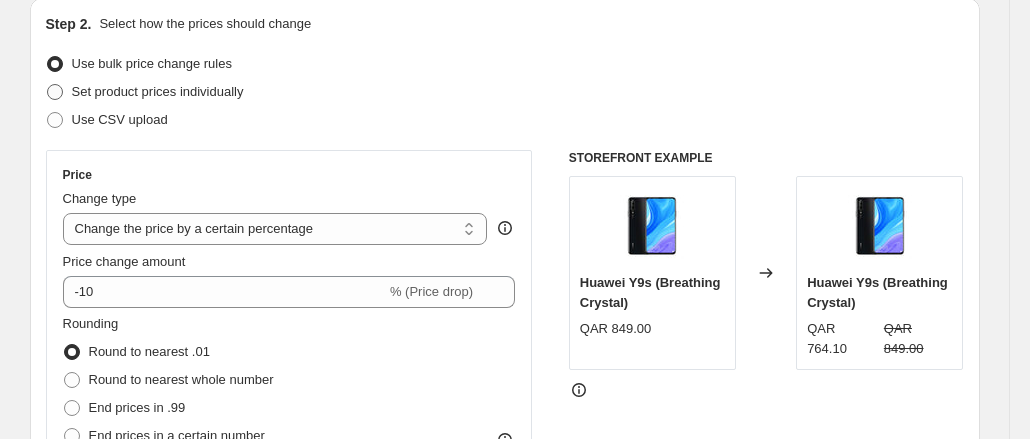 scroll, scrollTop: 200, scrollLeft: 0, axis: vertical 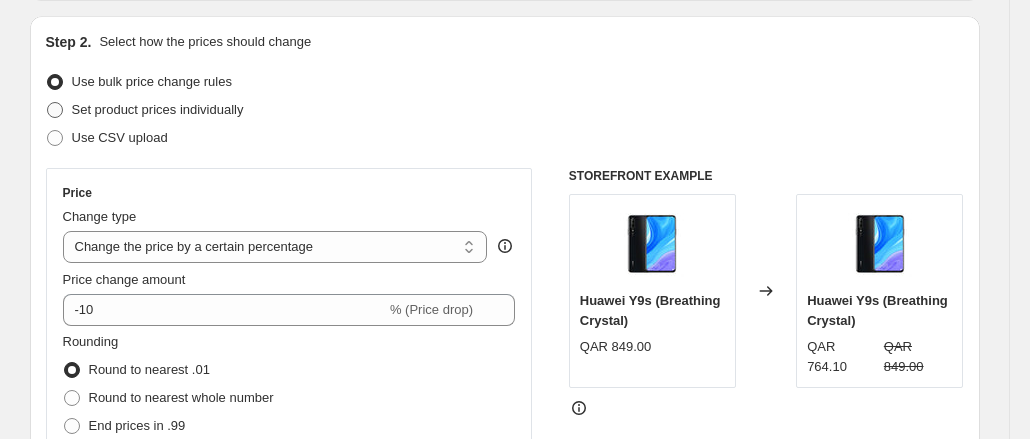 click at bounding box center (55, 110) 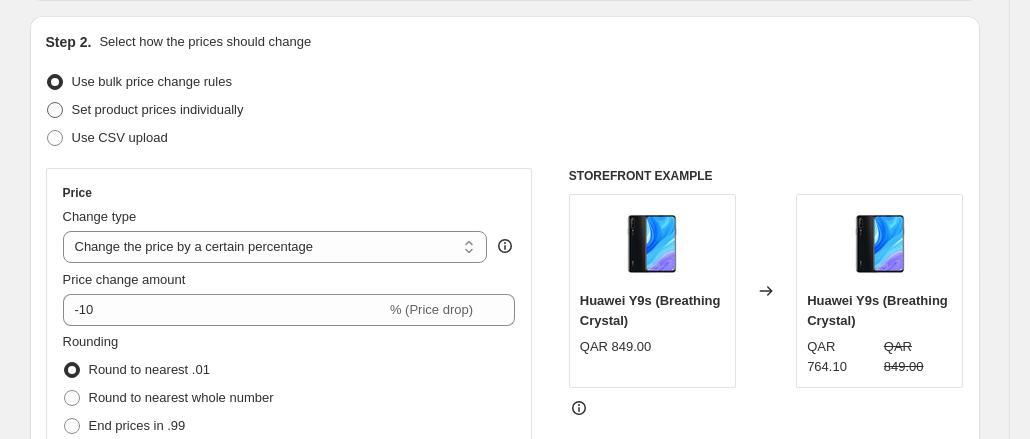 radio on "true" 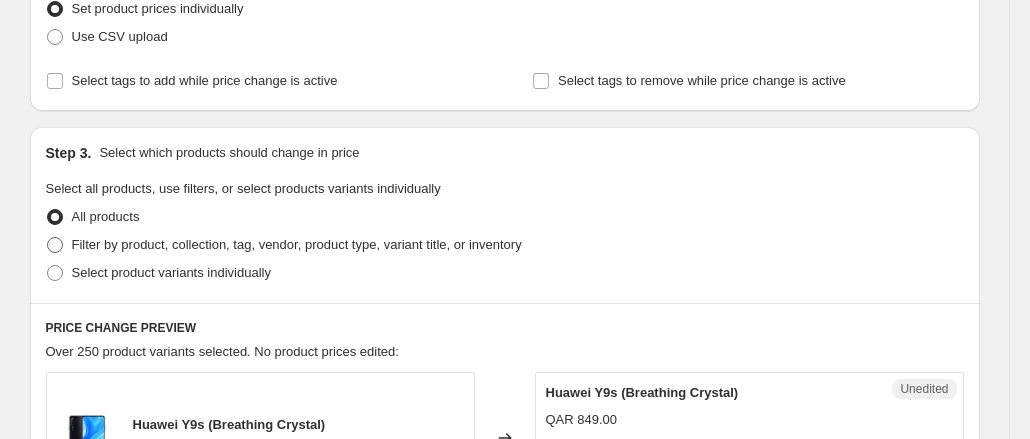 scroll, scrollTop: 300, scrollLeft: 0, axis: vertical 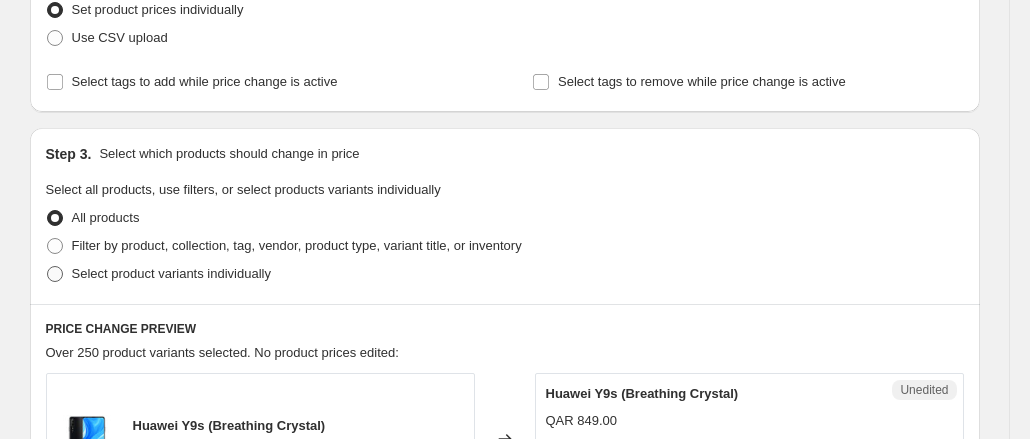 click at bounding box center [55, 274] 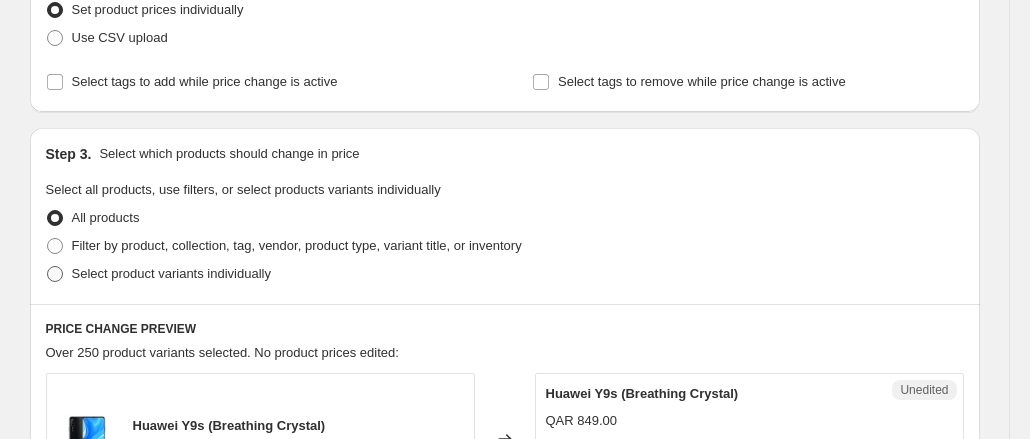radio on "true" 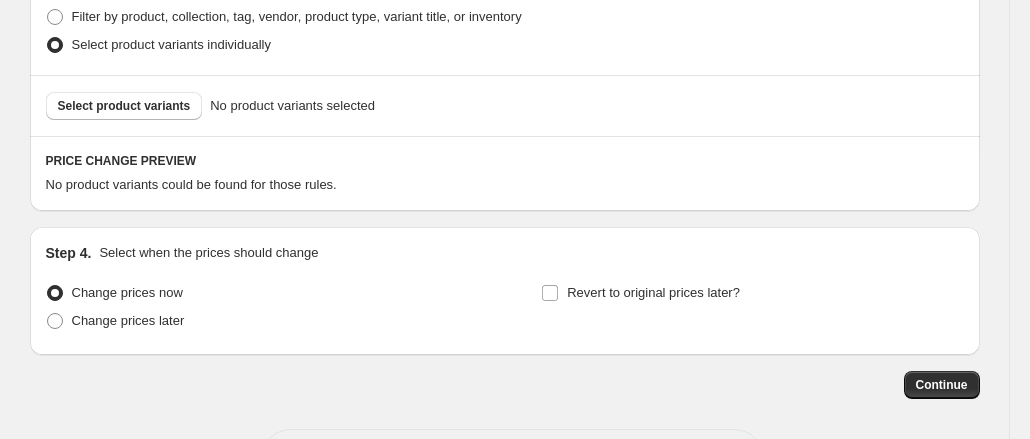 scroll, scrollTop: 500, scrollLeft: 0, axis: vertical 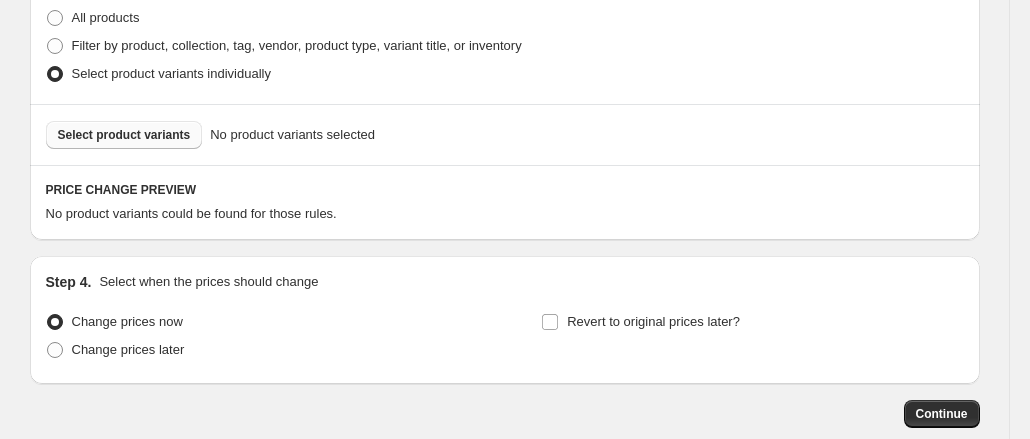 click on "Select product variants No   product variants selected" at bounding box center [505, 134] 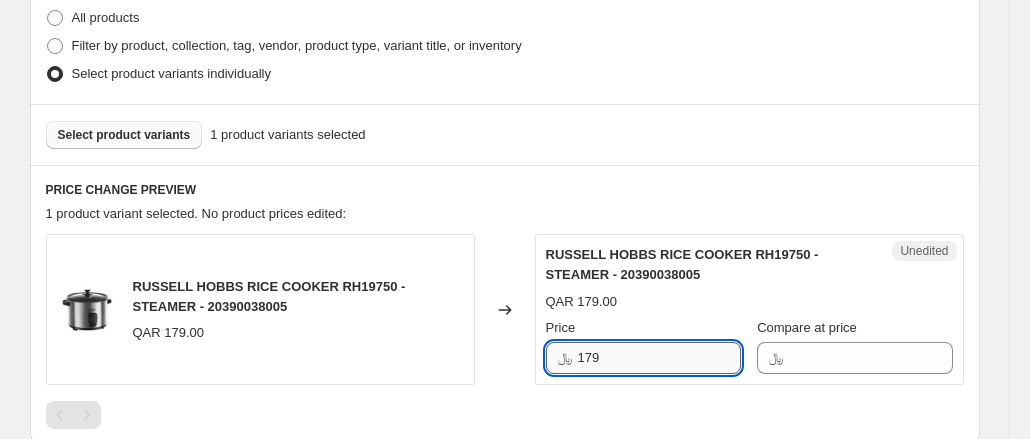 click on "179" at bounding box center (659, 358) 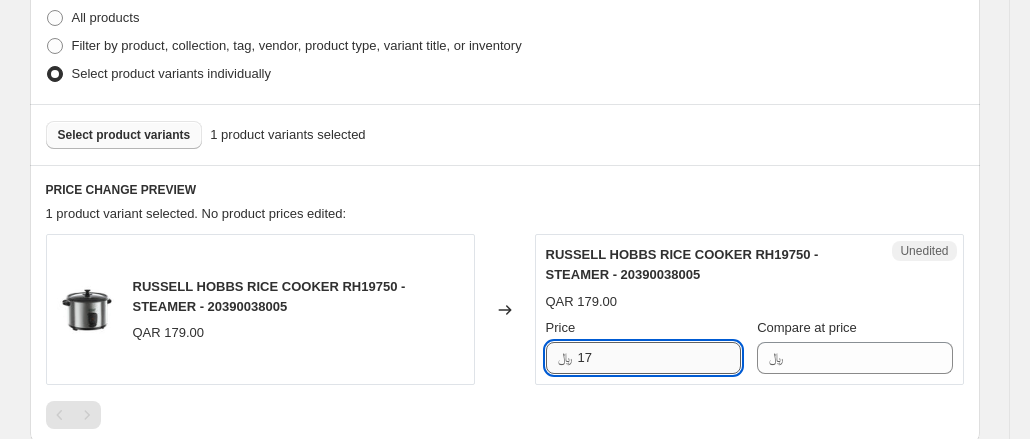 type on "1" 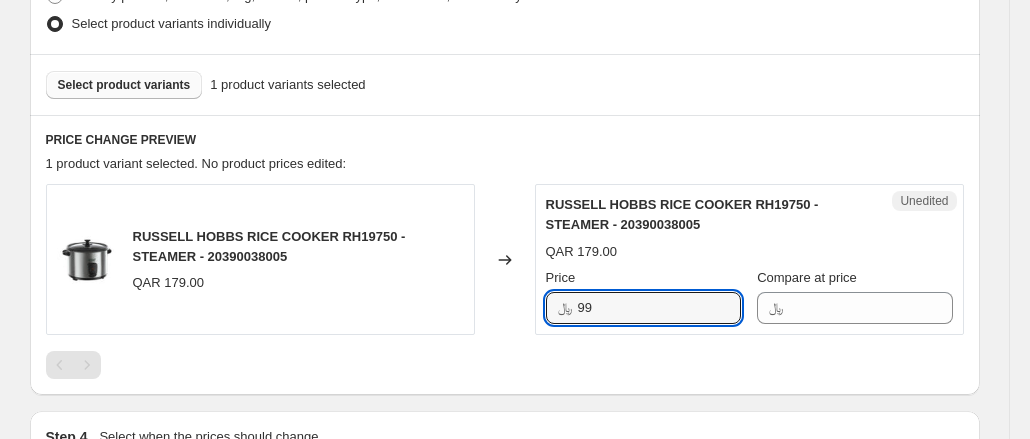 scroll, scrollTop: 500, scrollLeft: 0, axis: vertical 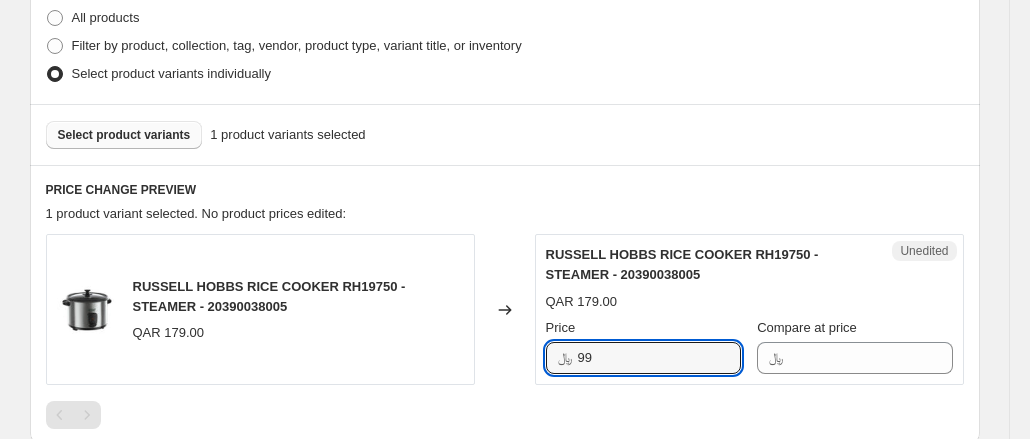 type on "99" 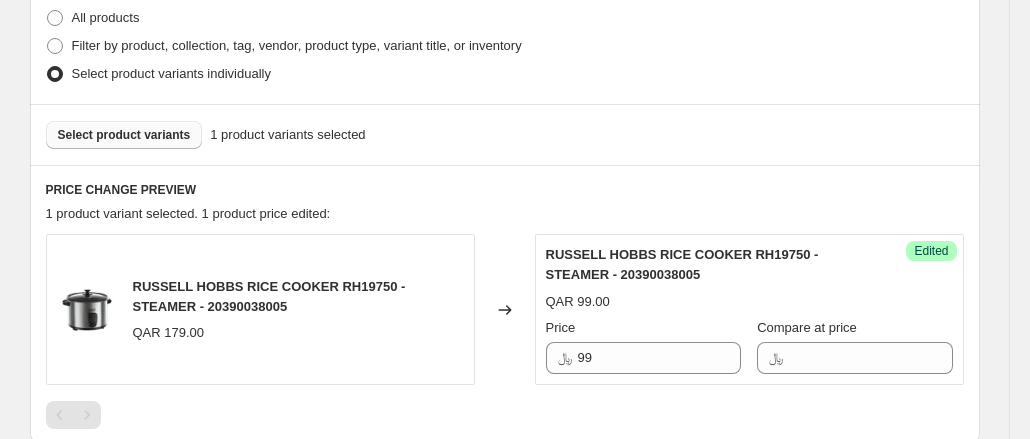 click on "Select product variants" at bounding box center [124, 135] 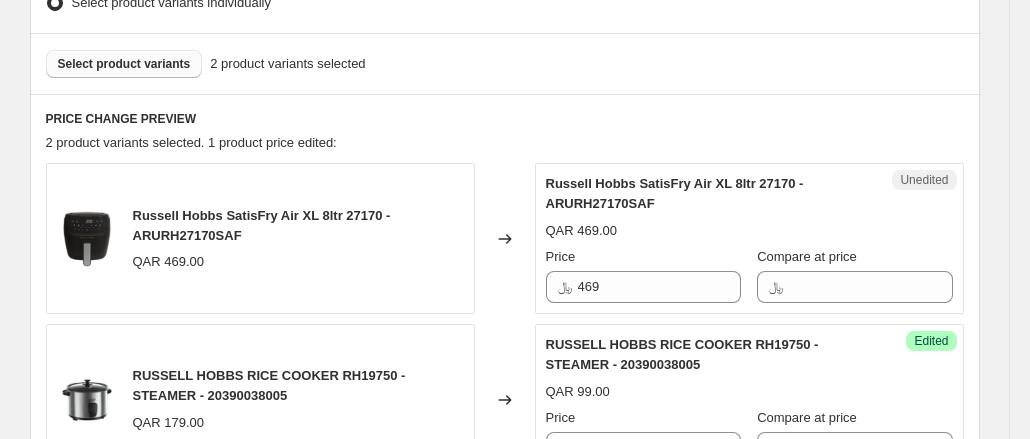 scroll, scrollTop: 700, scrollLeft: 0, axis: vertical 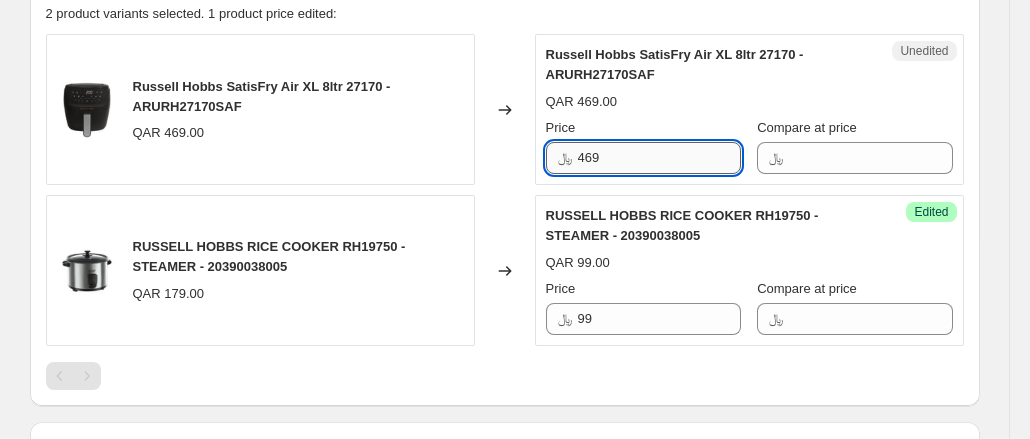 click on "469" at bounding box center [659, 158] 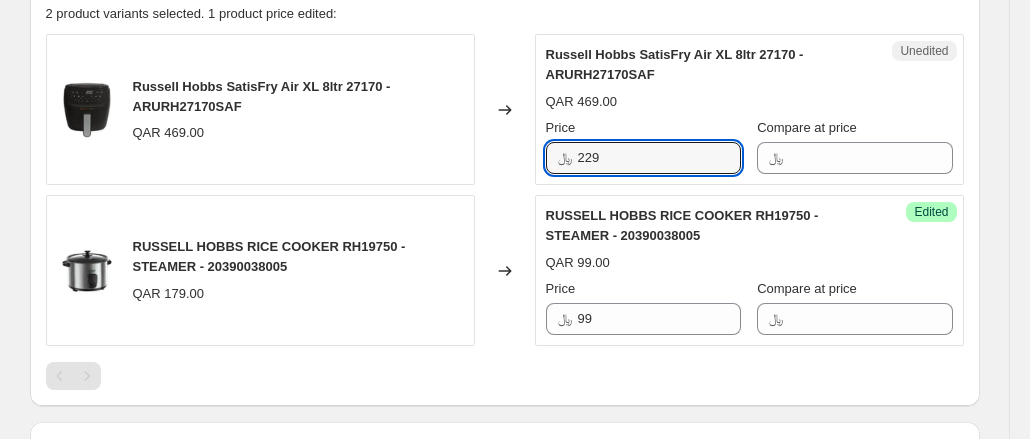 type on "229" 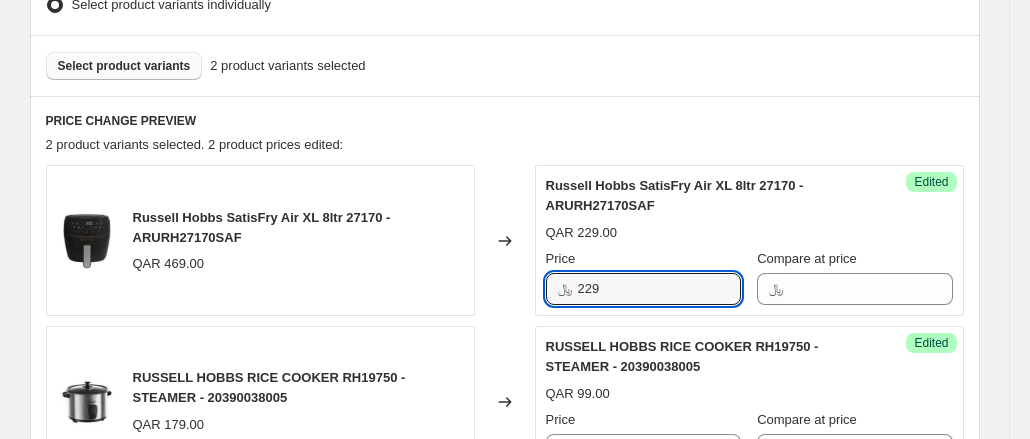 scroll, scrollTop: 600, scrollLeft: 0, axis: vertical 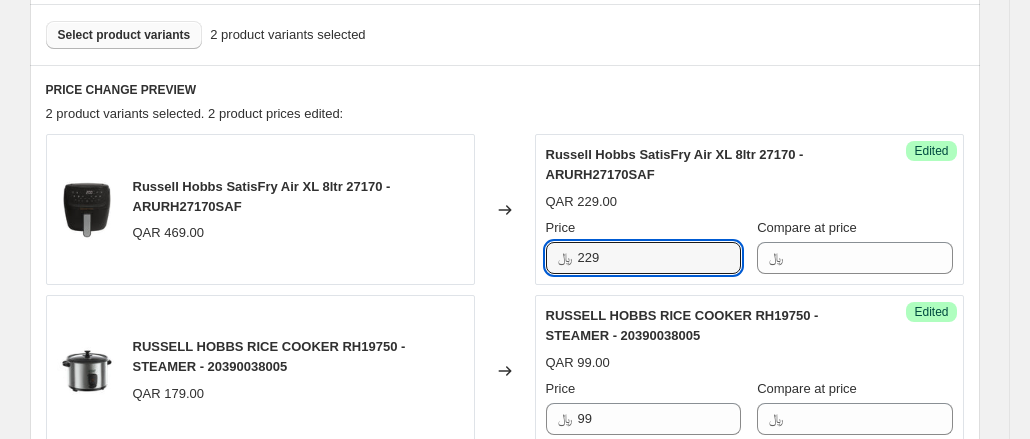 click on "Select product variants" at bounding box center [124, 35] 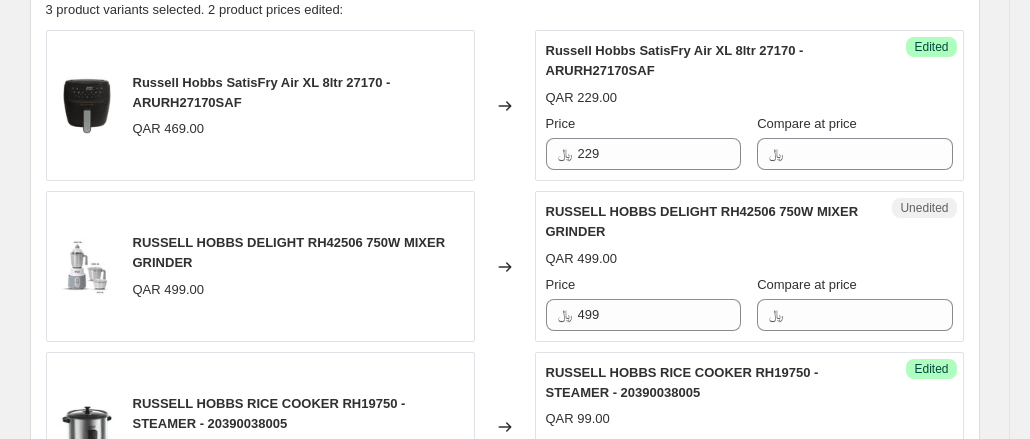 scroll, scrollTop: 700, scrollLeft: 0, axis: vertical 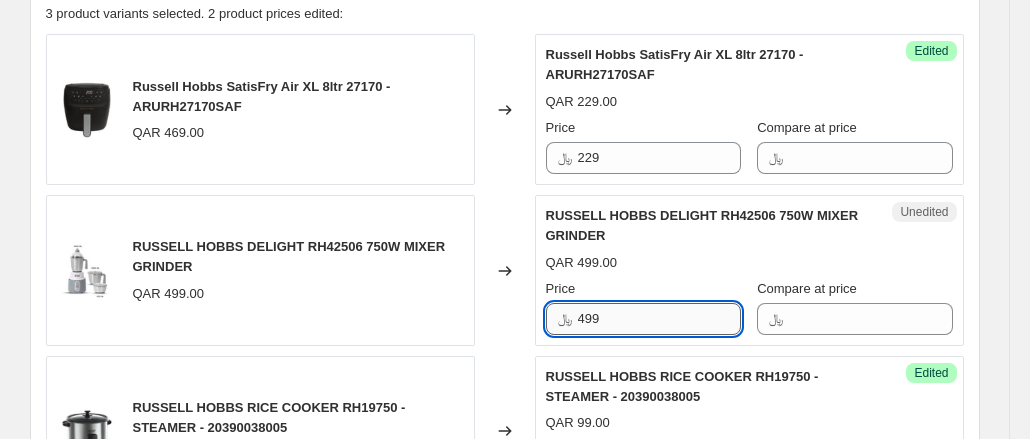 click on "499" at bounding box center [659, 319] 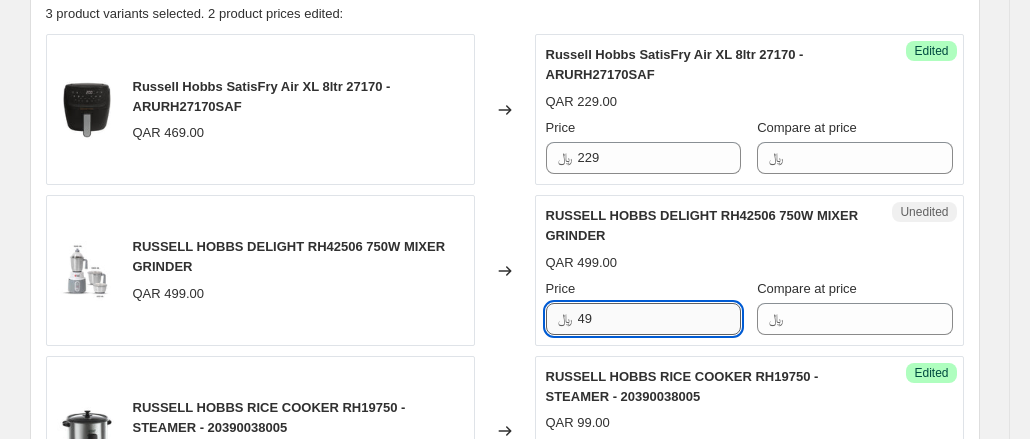 type on "4" 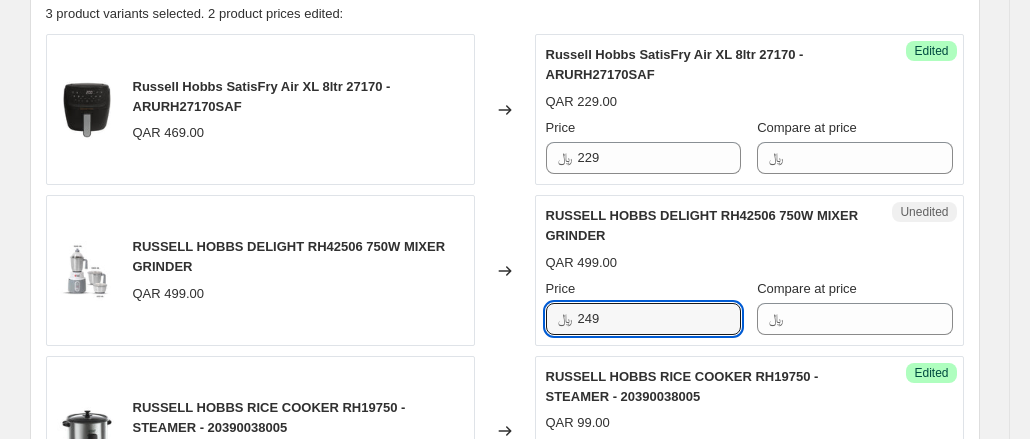 type on "249" 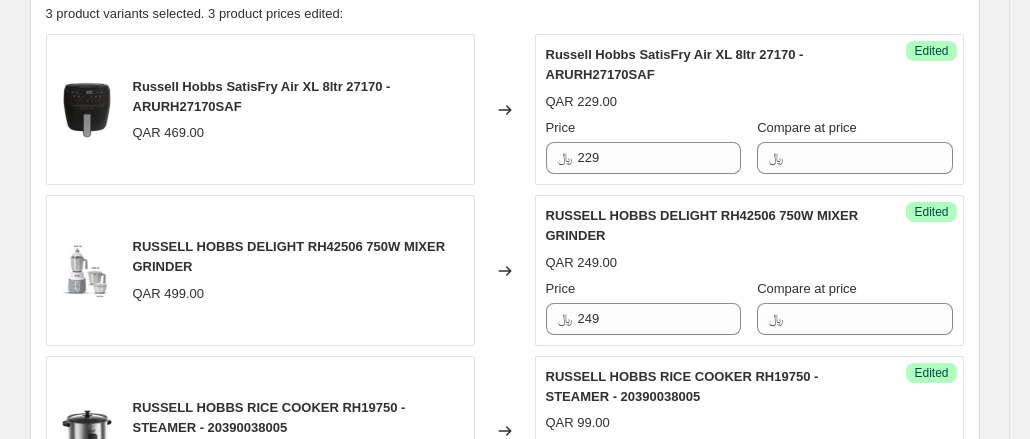 click on "PRICE CHANGE PREVIEW 3 product variants selected. 3 product prices edited: Russell Hobbs SatisFry Air XL 8ltr 27170 - ARURH27170SAF QAR 469.00 Changed to Success Edited Russell Hobbs SatisFry Air XL 8ltr 27170 - ARURH27170SAF QAR 229.00 Price ﷼ 229 Compare at price ﷼ RUSSELL HOBBS DELIGHT RH42506 750W MIXER GRINDER QAR 499.00 Changed to Success Edited RUSSELL HOBBS DELIGHT RH42506 750W MIXER GRINDER QAR 249.00 Price ﷼ 249 Compare at price ﷼ RUSSELL HOBBS RICE COOKER RH19750 -  STEAMER - 20390038005 QAR 179.00 Changed to Success Edited RUSSELL HOBBS RICE COOKER RH19750 -  STEAMER - 20390038005 QAR 99.00 Price ﷼ 99 Compare at price ﷼" at bounding box center [505, 266] 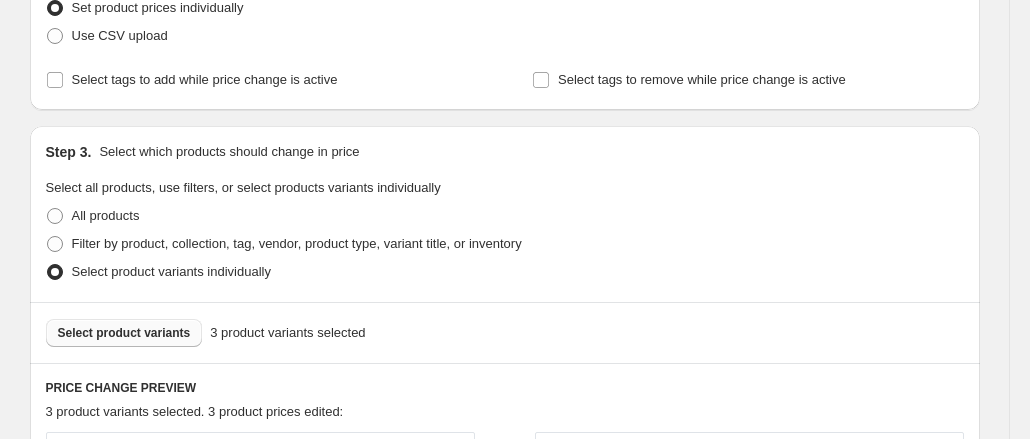 scroll, scrollTop: 300, scrollLeft: 0, axis: vertical 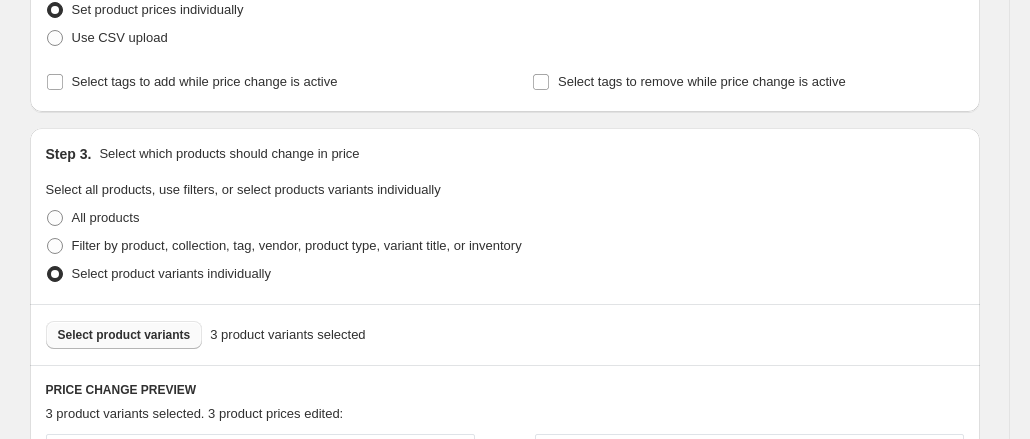 click on "Select product variants" at bounding box center [124, 335] 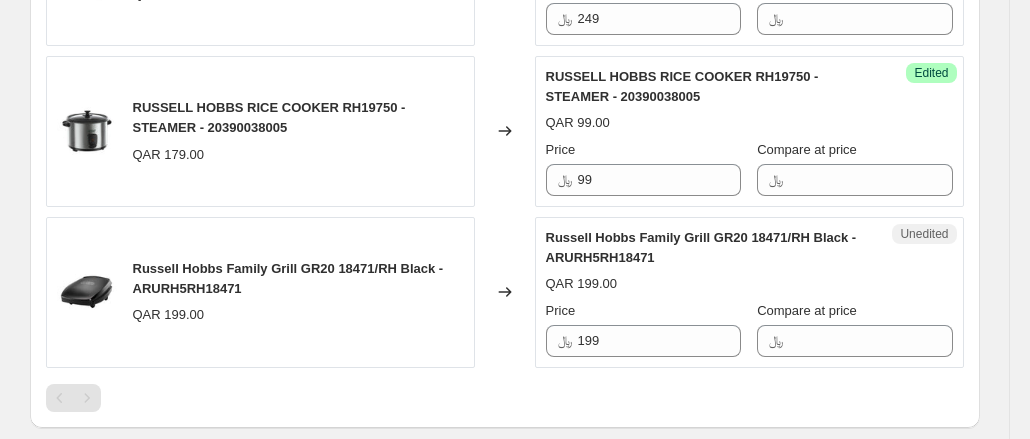 scroll, scrollTop: 1100, scrollLeft: 0, axis: vertical 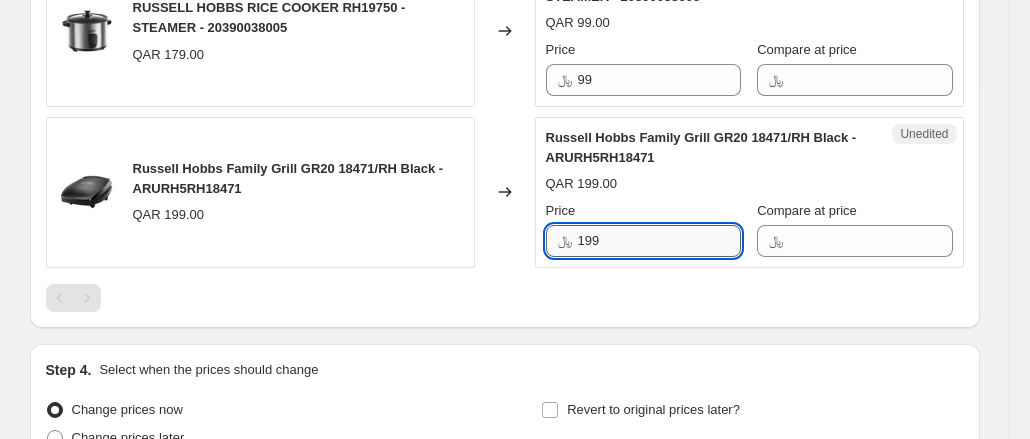 click on "199" at bounding box center [659, 241] 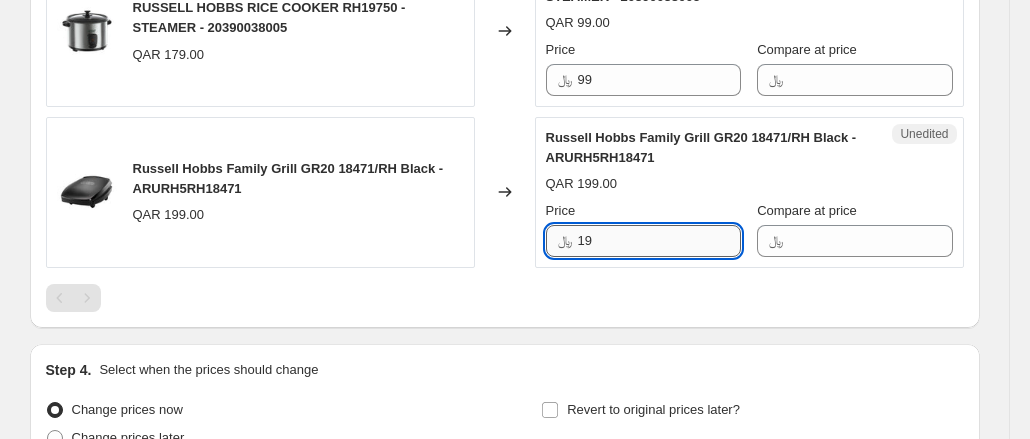 type on "1" 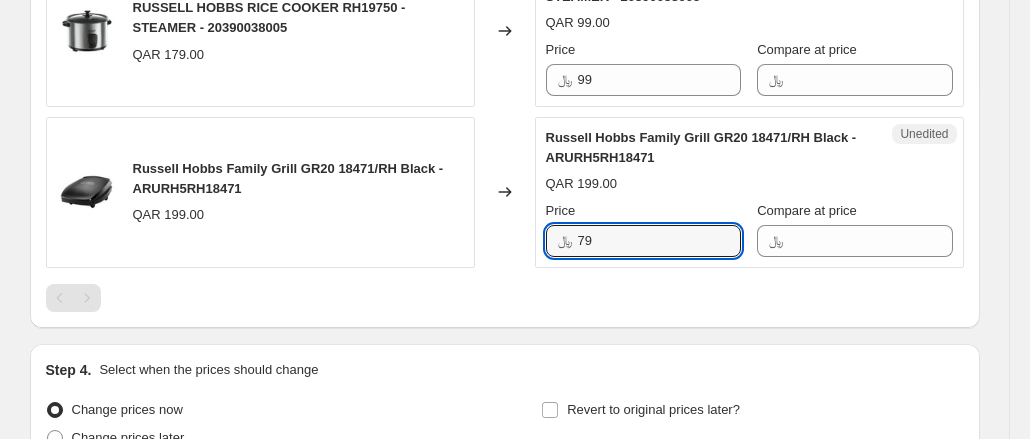 type on "79" 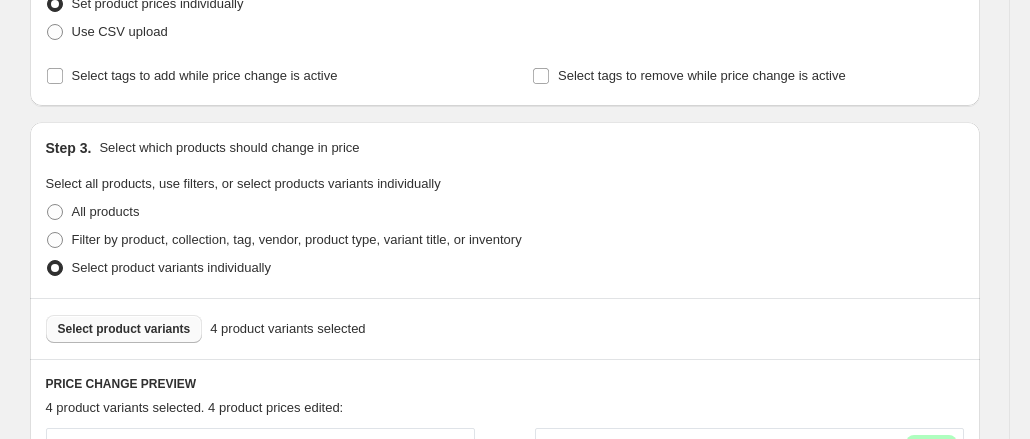 scroll, scrollTop: 300, scrollLeft: 0, axis: vertical 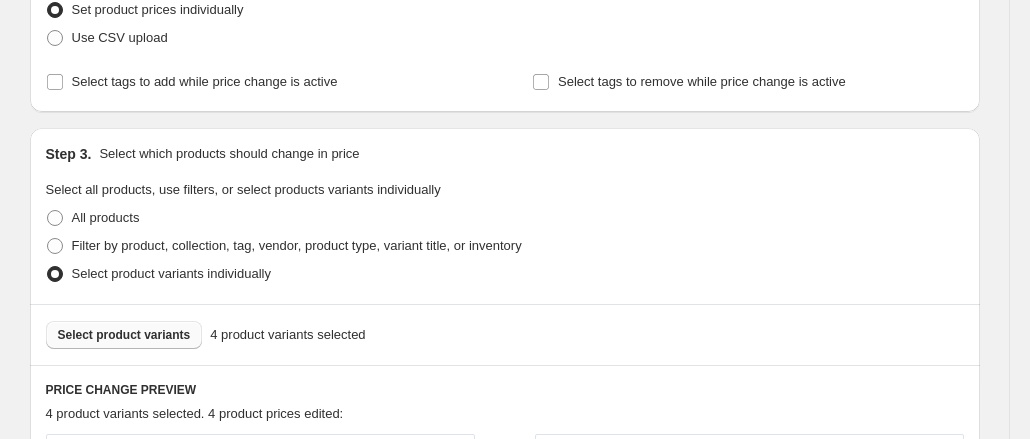 click on "Select product variants" at bounding box center (124, 335) 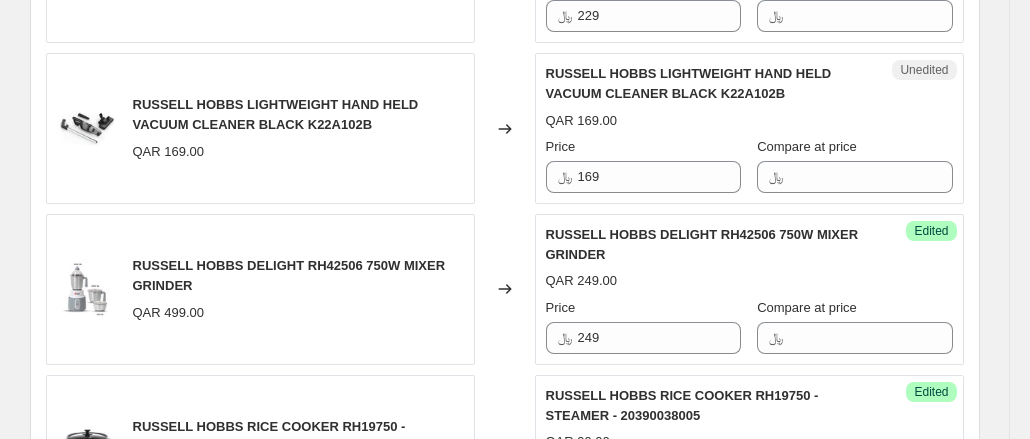 scroll, scrollTop: 800, scrollLeft: 0, axis: vertical 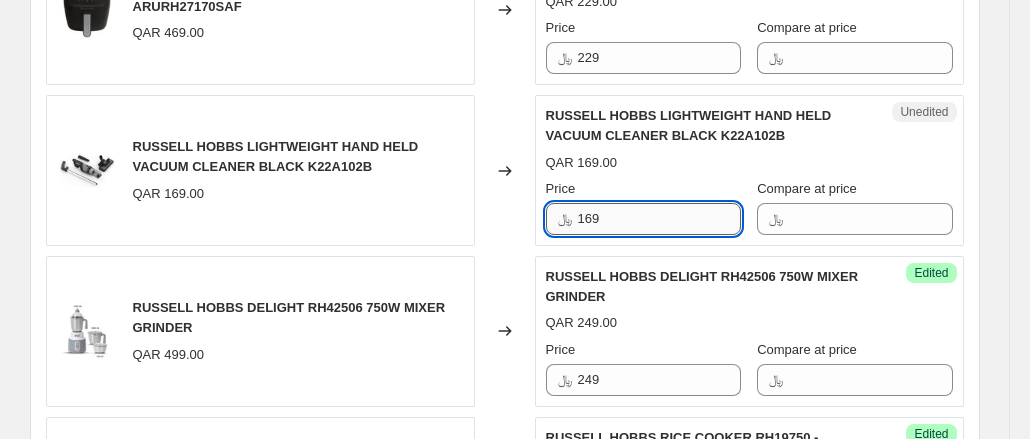 click on "169" at bounding box center (659, 219) 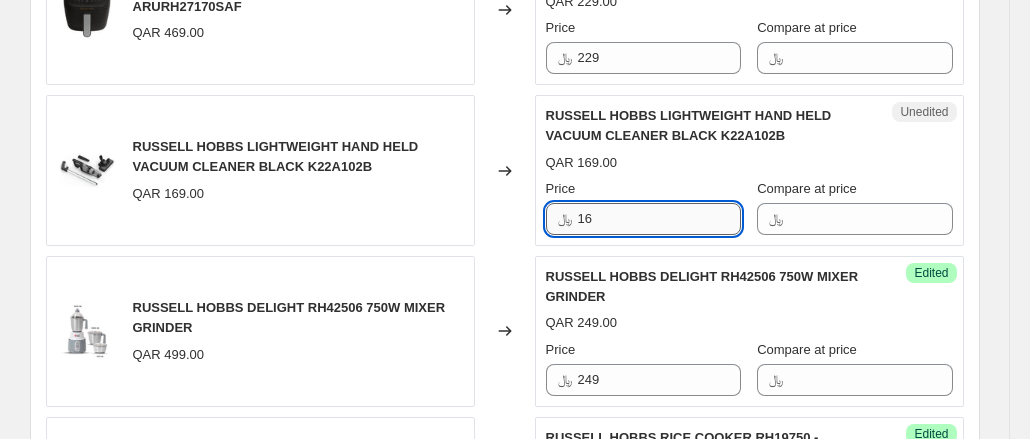 type on "1" 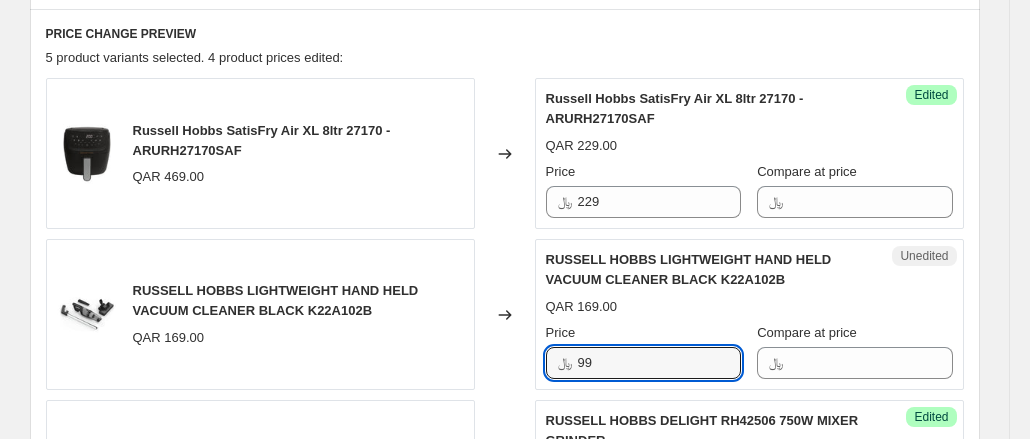 scroll, scrollTop: 800, scrollLeft: 0, axis: vertical 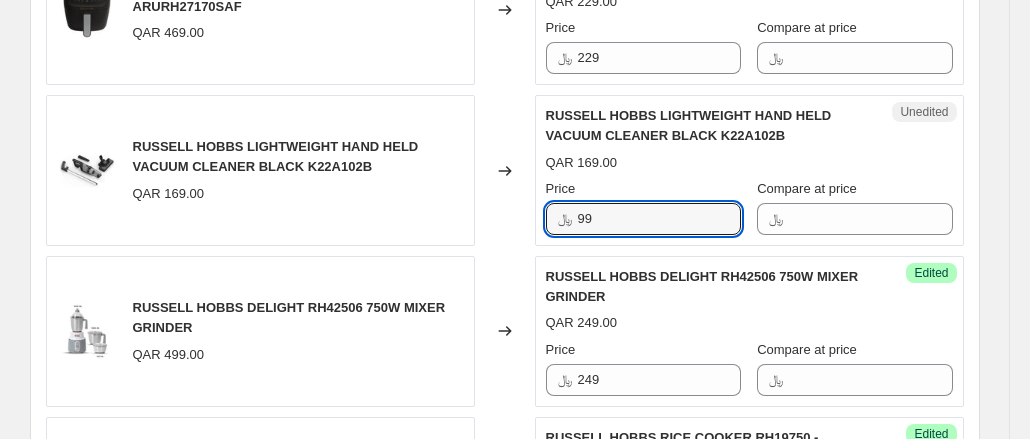 type on "99" 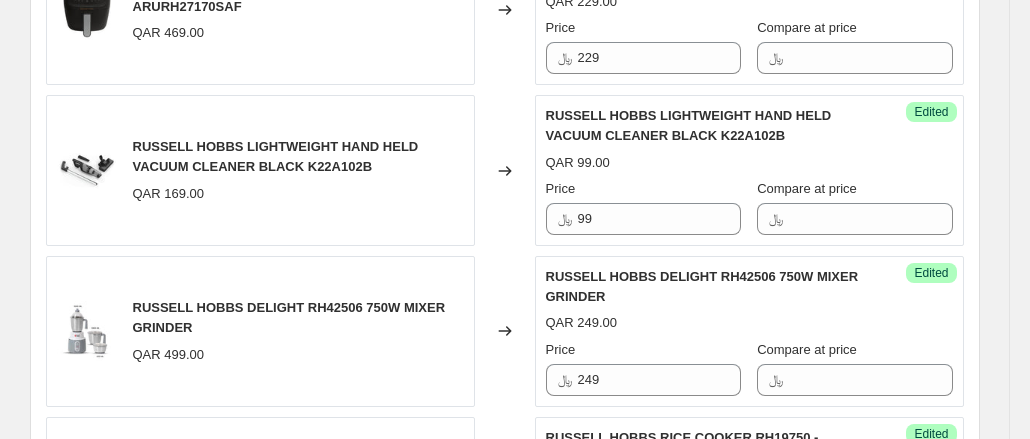 click on "RUSSELL HOBBS DELIGHT RH42506 750W MIXER GRINDER QAR 499.00" at bounding box center (260, 331) 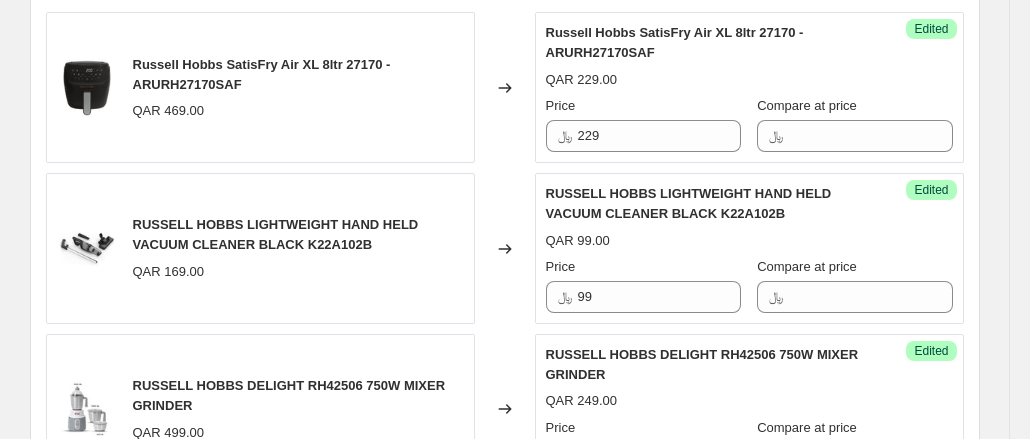 scroll, scrollTop: 600, scrollLeft: 0, axis: vertical 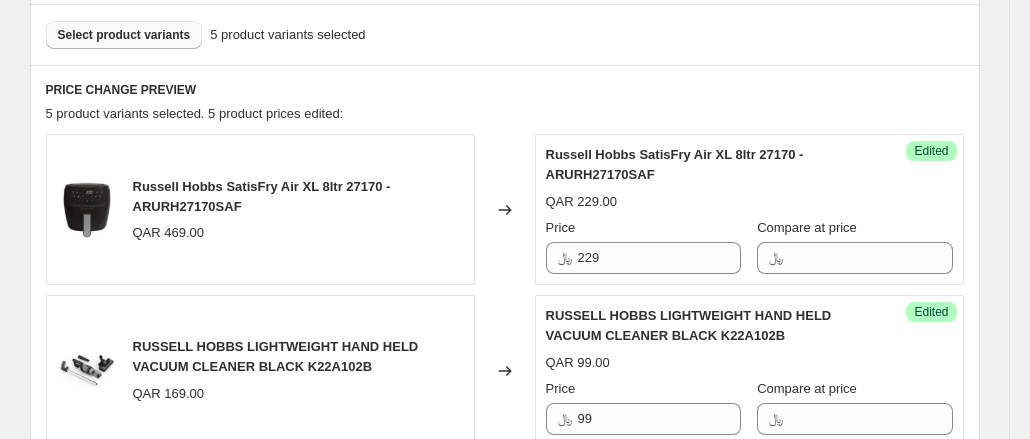 click on "Select product variants" at bounding box center (124, 35) 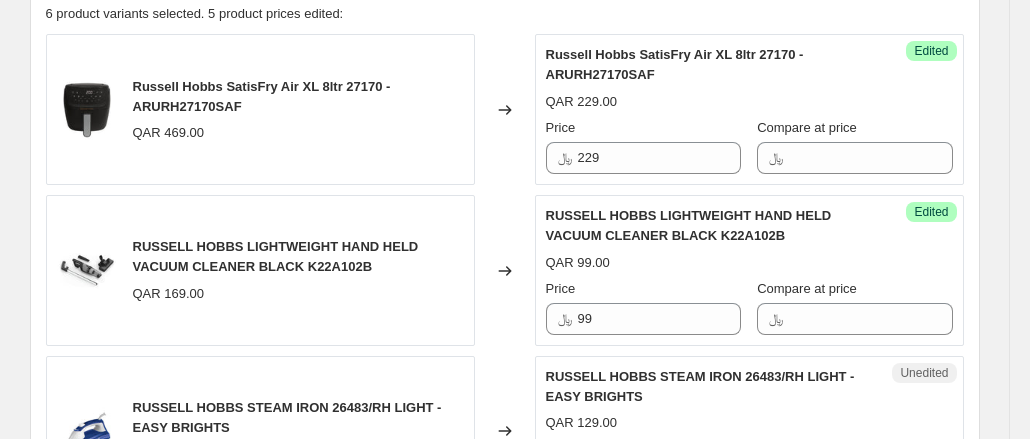 scroll, scrollTop: 900, scrollLeft: 0, axis: vertical 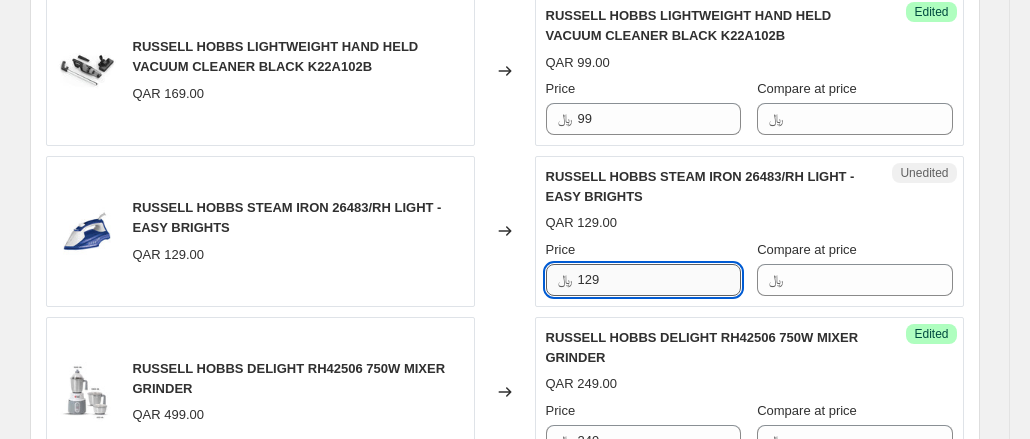 click on "129" at bounding box center [659, 280] 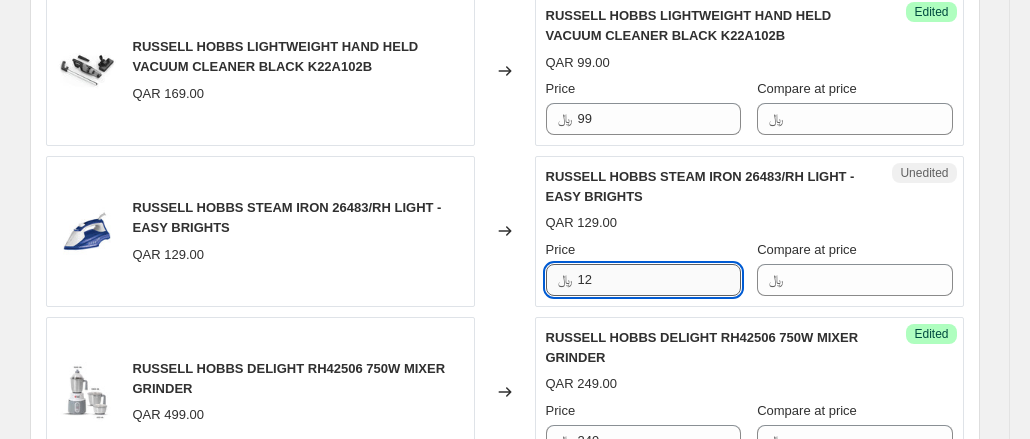type on "1" 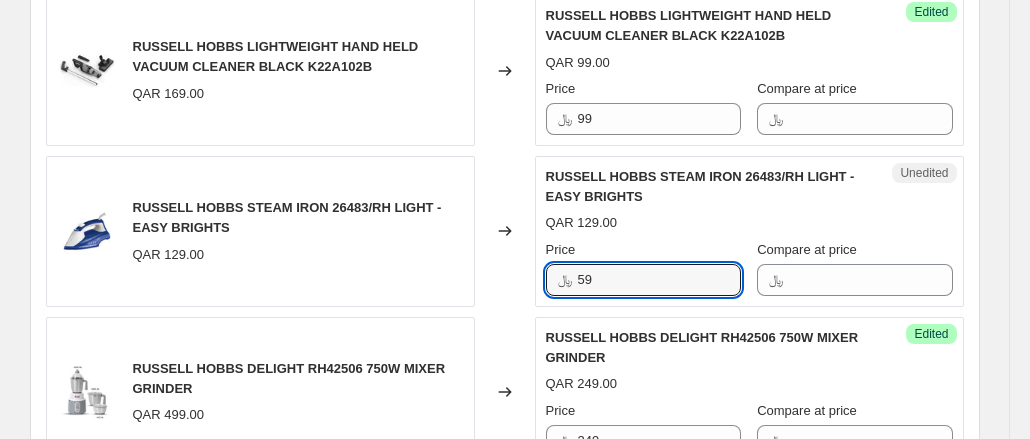 type on "59" 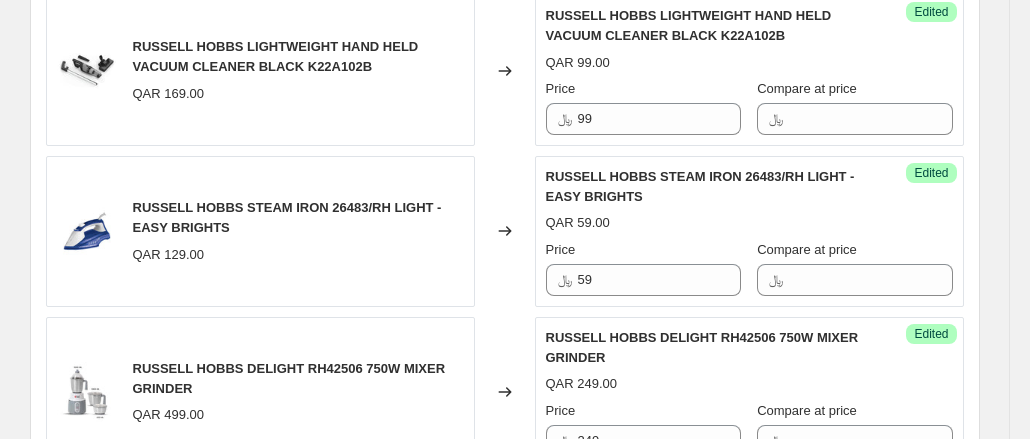 click on "Create new price change job. This page is ready Create new price change job Draft Step 1. Optionally give your price change job a title (eg "March 30% off sale on boots") Marketplace technoblu-until[DATE] This title is just for internal use, customers won't see it Step 2. Select how the prices should change Use bulk price change rules Set product prices individually Use CSV upload Select tags to add while price change is active Select tags to remove while price change is active Step 3. Select which products should change in price Select all products, use filters, or select products variants individually All products Filter by product, collection, tag, vendor, product type, variant title, or inventory Select product variants individually Select product variants 6   product variants selected PRICE CHANGE PREVIEW 6 product variants selected. 6 product prices edited: Russell Hobbs SatisFry Air XL 8ltr 27170 - ARURH27170SAF QAR 469.00 Changed to Success Edited QAR 229.00 Price ﷼ 229 Compare at price ﷼ Success" at bounding box center [505, 129] 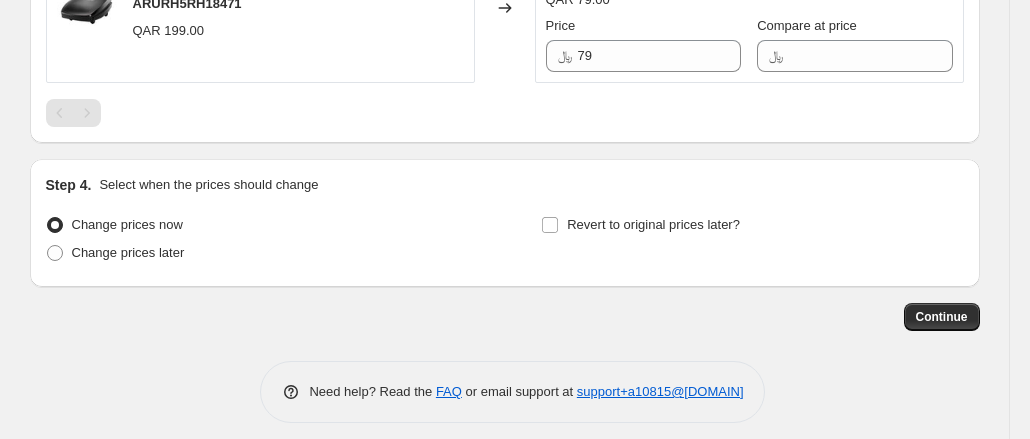 scroll, scrollTop: 1614, scrollLeft: 0, axis: vertical 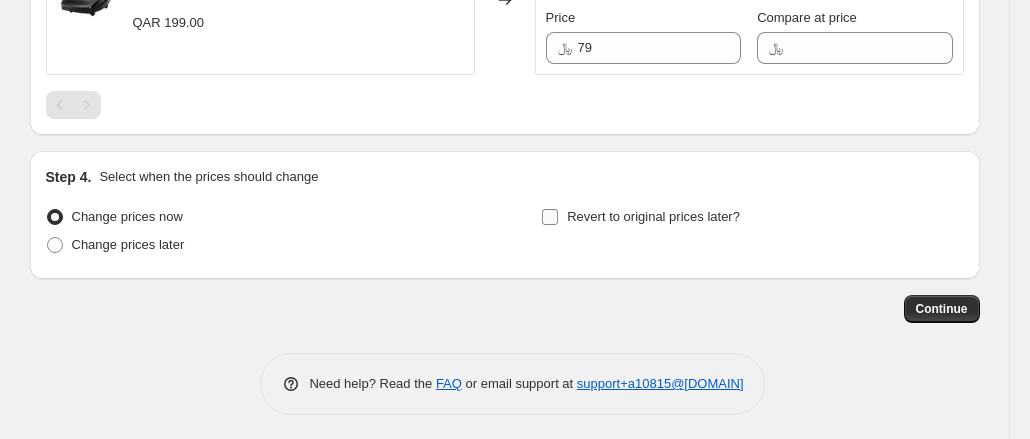 click on "Revert to original prices later?" at bounding box center (550, 217) 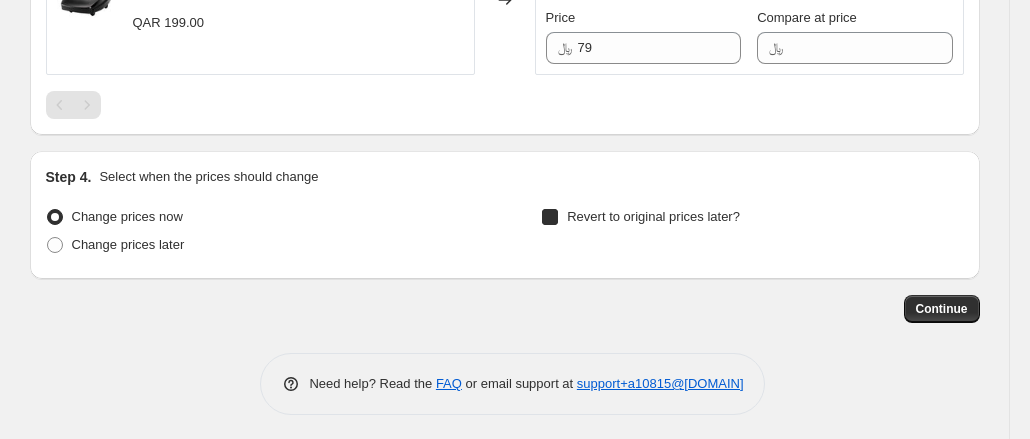 checkbox on "true" 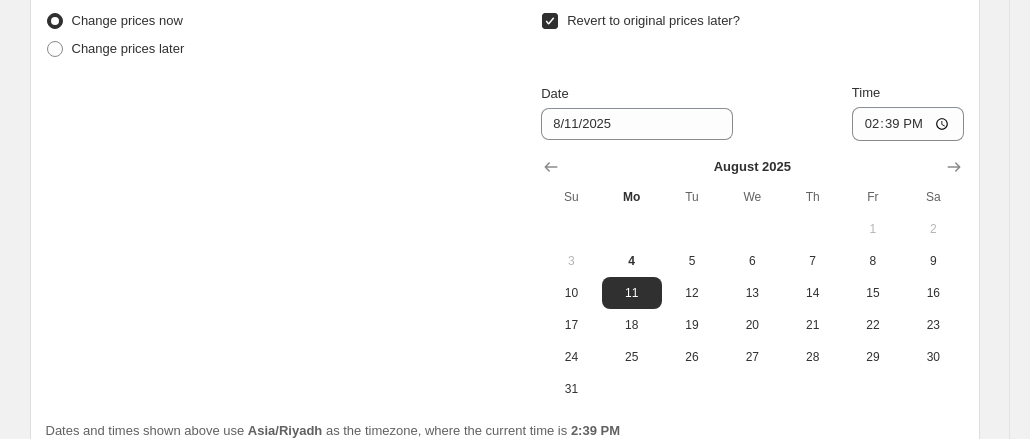 scroll, scrollTop: 1814, scrollLeft: 0, axis: vertical 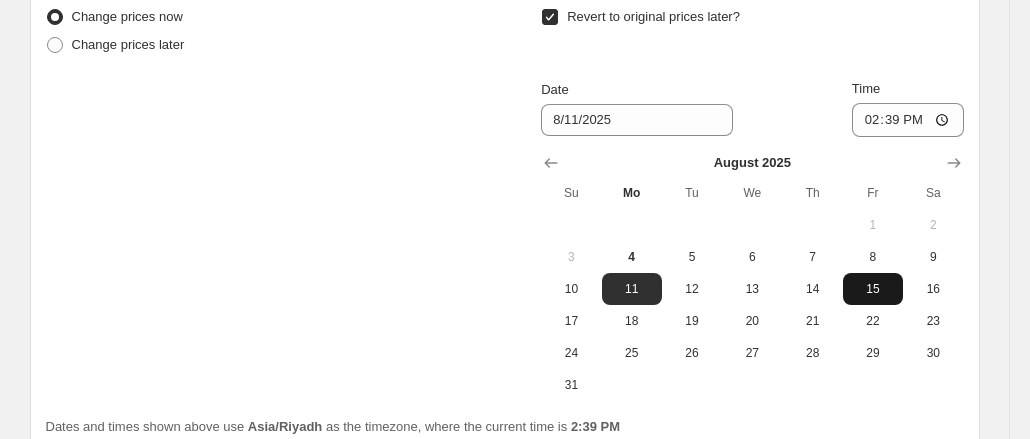 click on "15" at bounding box center (873, 289) 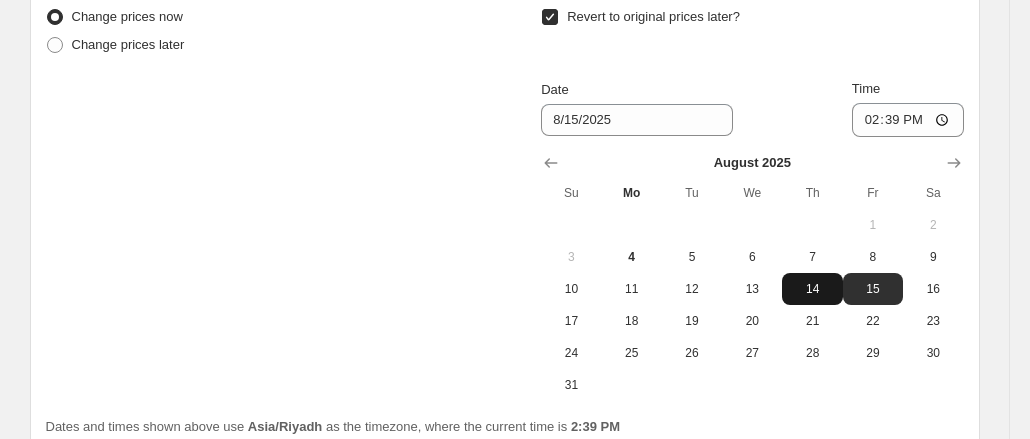 click on "14" at bounding box center [812, 289] 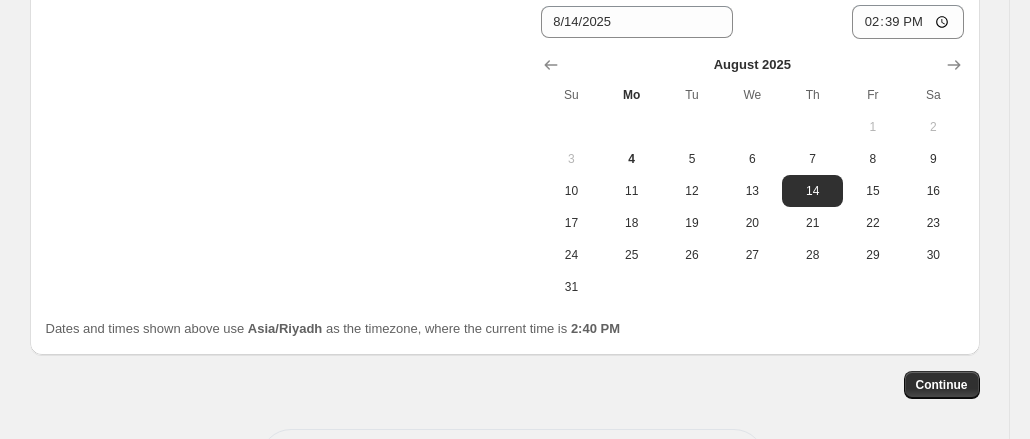 scroll, scrollTop: 1988, scrollLeft: 0, axis: vertical 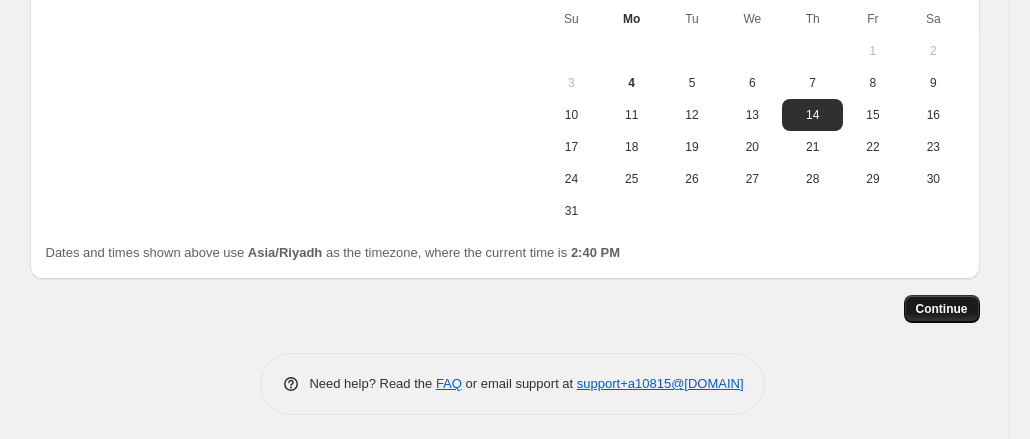 click on "Continue" at bounding box center (942, 309) 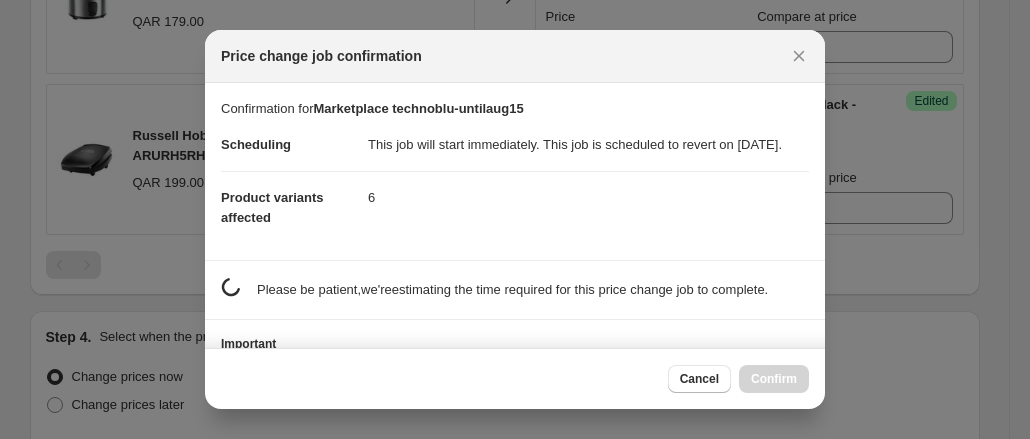 scroll, scrollTop: 0, scrollLeft: 0, axis: both 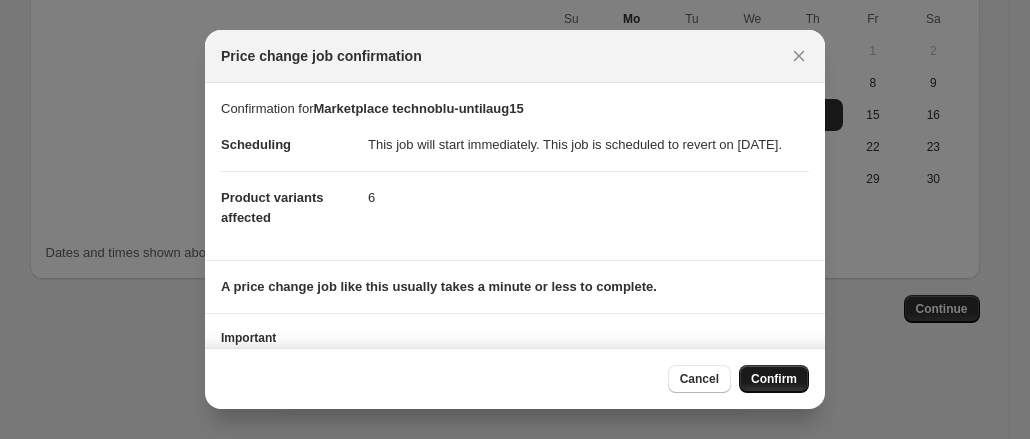 click on "Confirm" at bounding box center (774, 379) 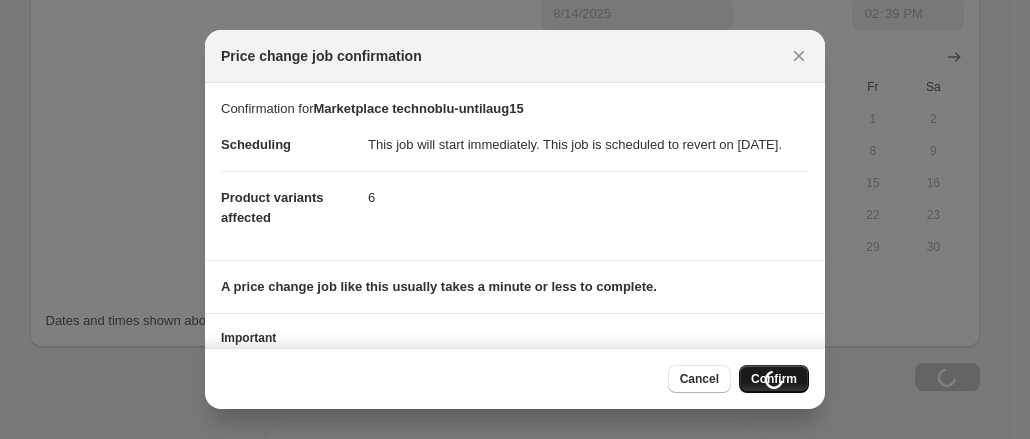 scroll, scrollTop: 2056, scrollLeft: 0, axis: vertical 